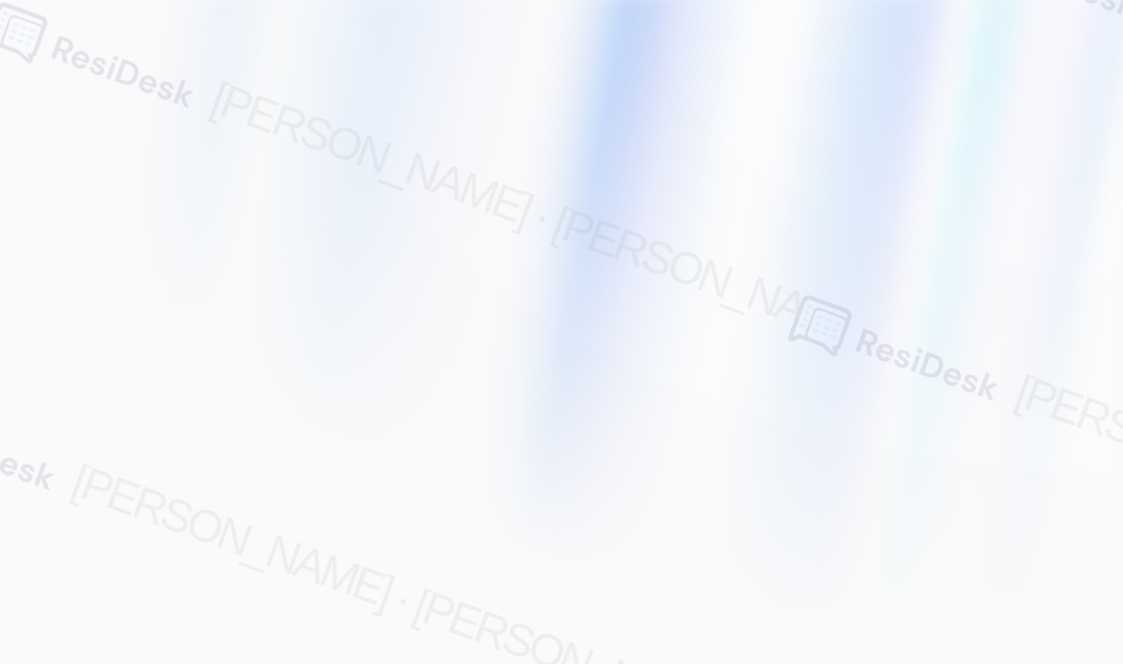 scroll, scrollTop: 0, scrollLeft: 0, axis: both 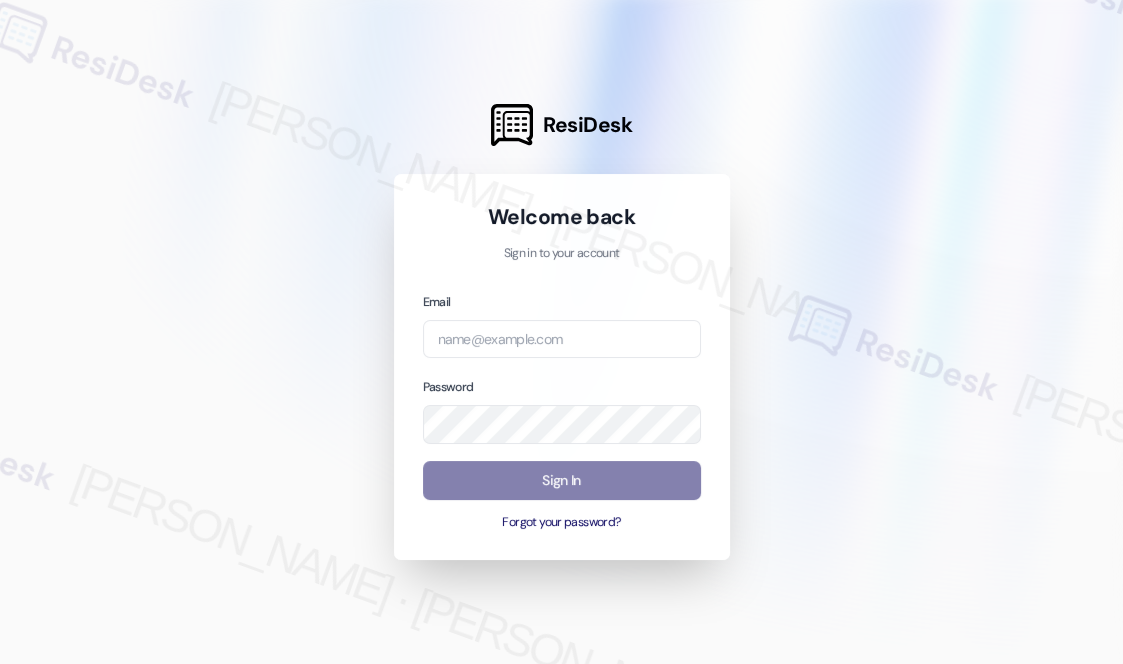 click at bounding box center [561, 332] 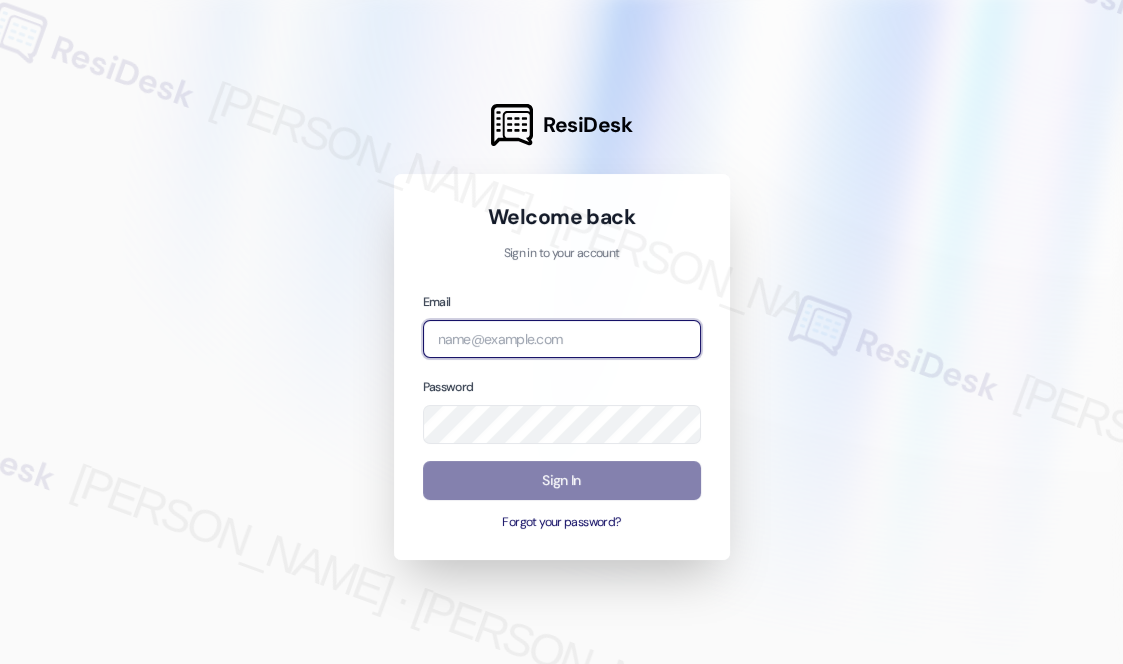 click at bounding box center (562, 339) 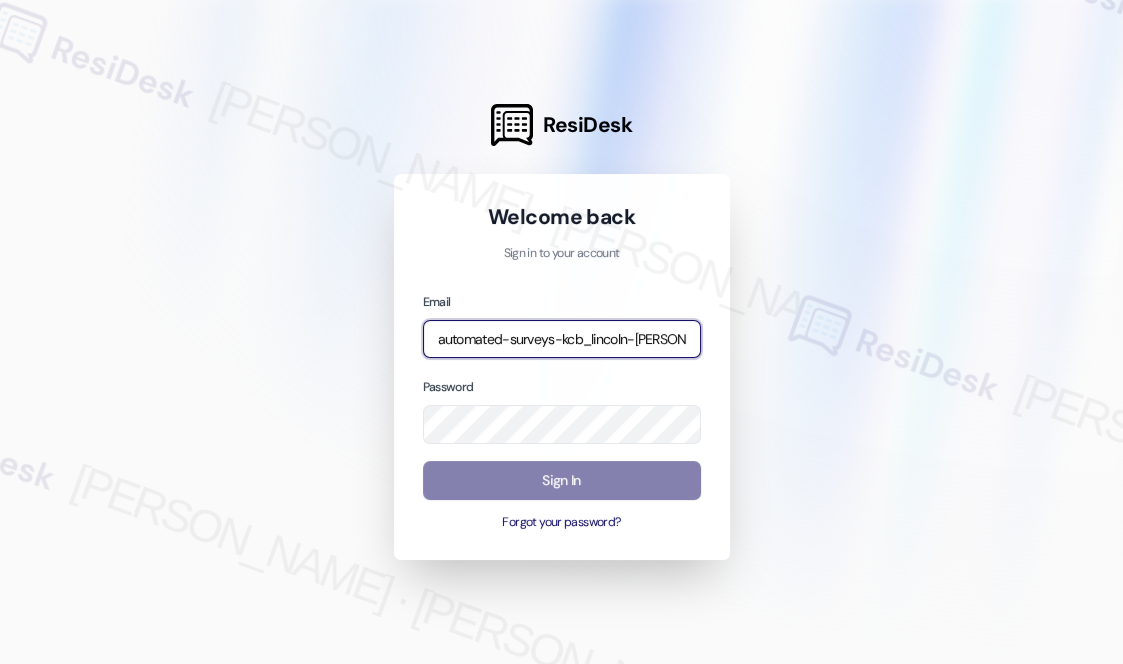 type on "automated-surveys-kcb_lincoln-[PERSON_NAME].[PERSON_NAME]@kcb_[DOMAIN_NAME]" 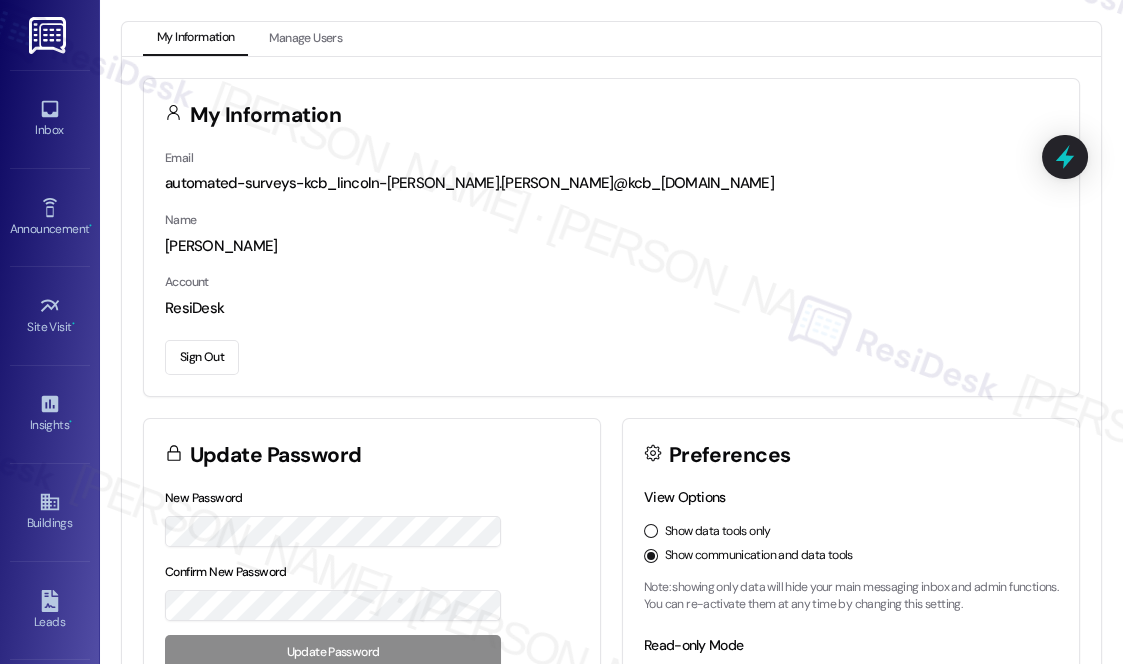 click on "Email automated-surveys-kcb_lincoln-[PERSON_NAME].[PERSON_NAME]@kcb_[DOMAIN_NAME]" at bounding box center (611, 171) 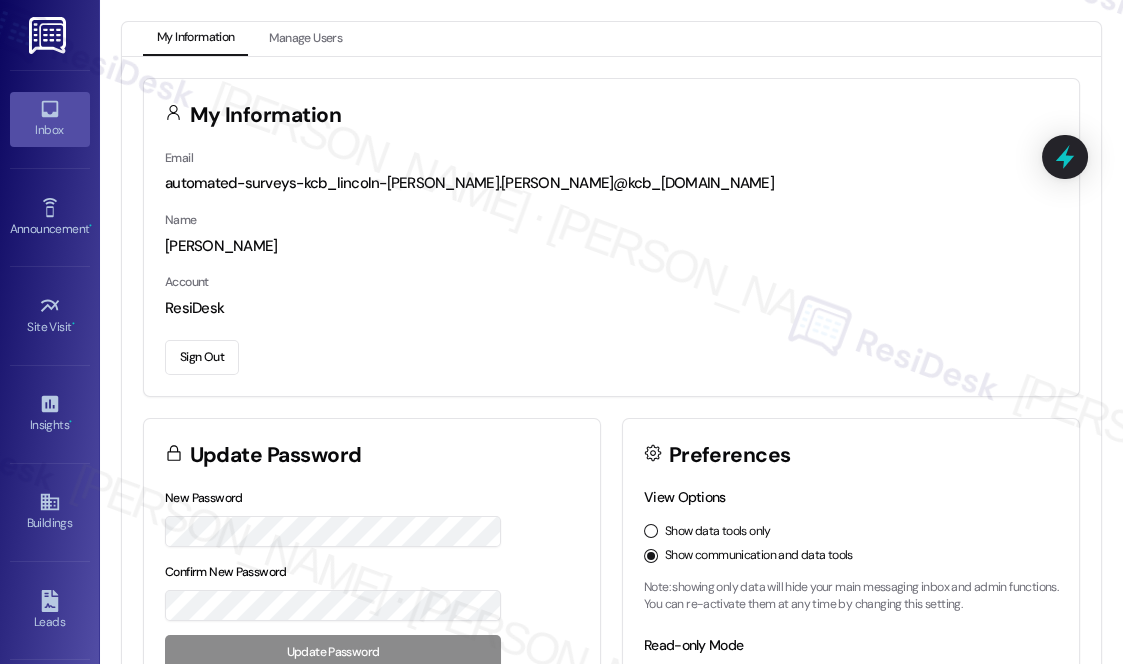 click on "Inbox" at bounding box center [50, 130] 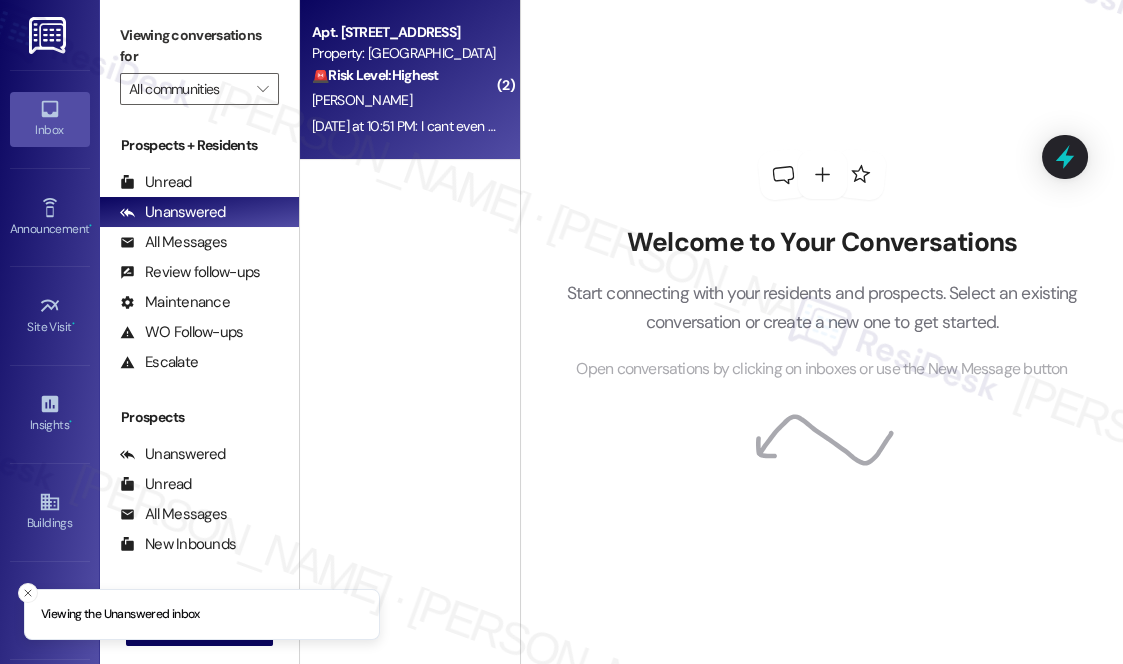 click on "[DATE] at 10:51 PM: I cant even cook or wash dishes or anything [DATE] at 10:51 PM: I cant even cook or wash dishes or anything" at bounding box center (493, 126) 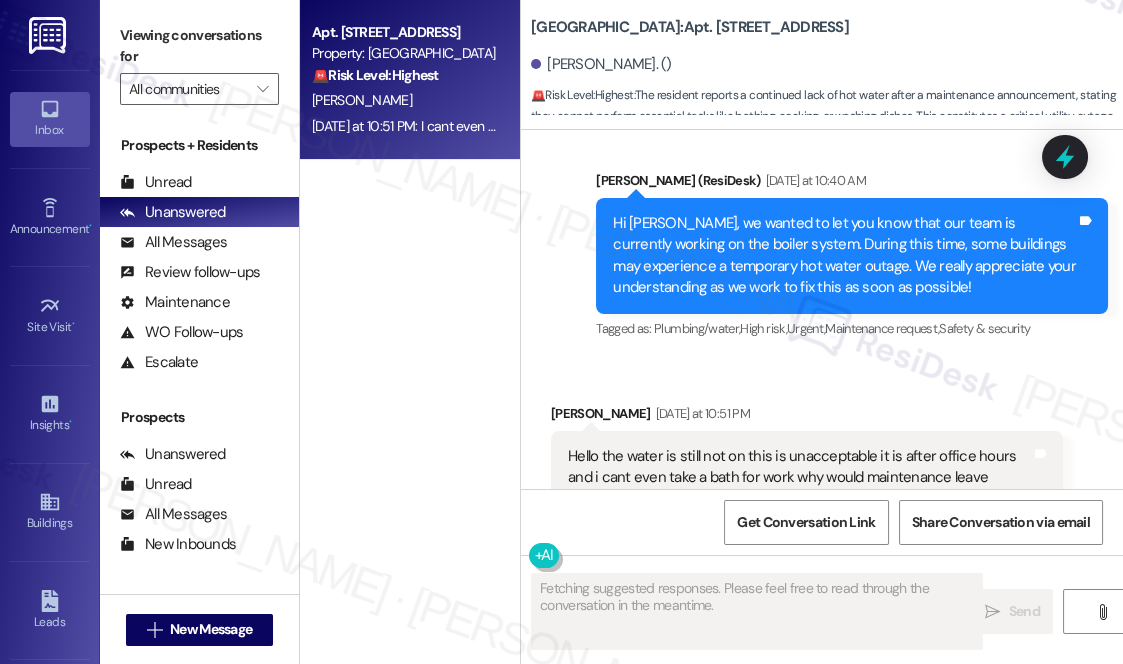 scroll, scrollTop: 9330, scrollLeft: 0, axis: vertical 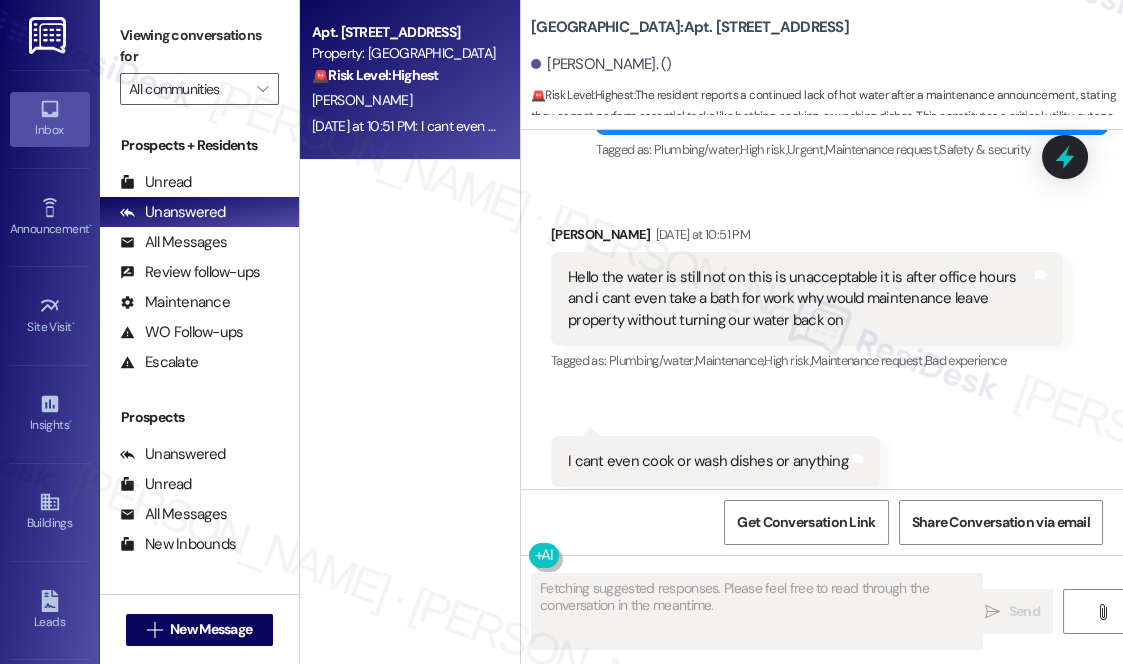click on "Hello the water is still not on this is unacceptable it is after office hours and i cant even take a bath for work why would maintenance leave property without turning our water back on" at bounding box center (799, 299) 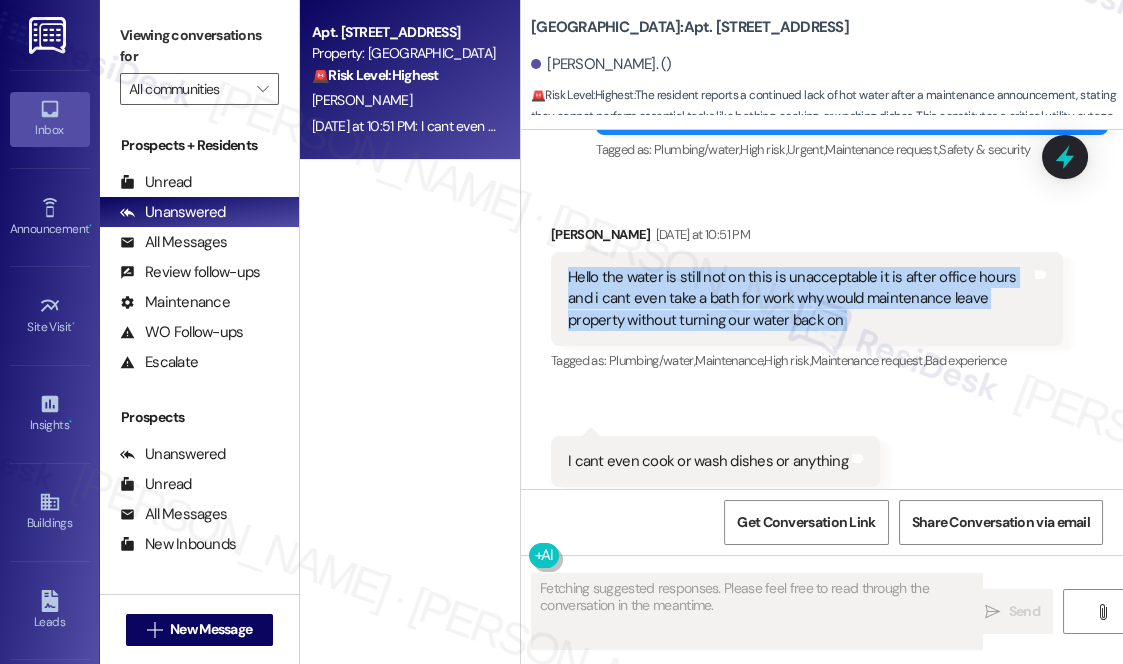 click on "Hello the water is still not on this is unacceptable it is after office hours and i cant even take a bath for work why would maintenance leave property without turning our water back on" at bounding box center [799, 299] 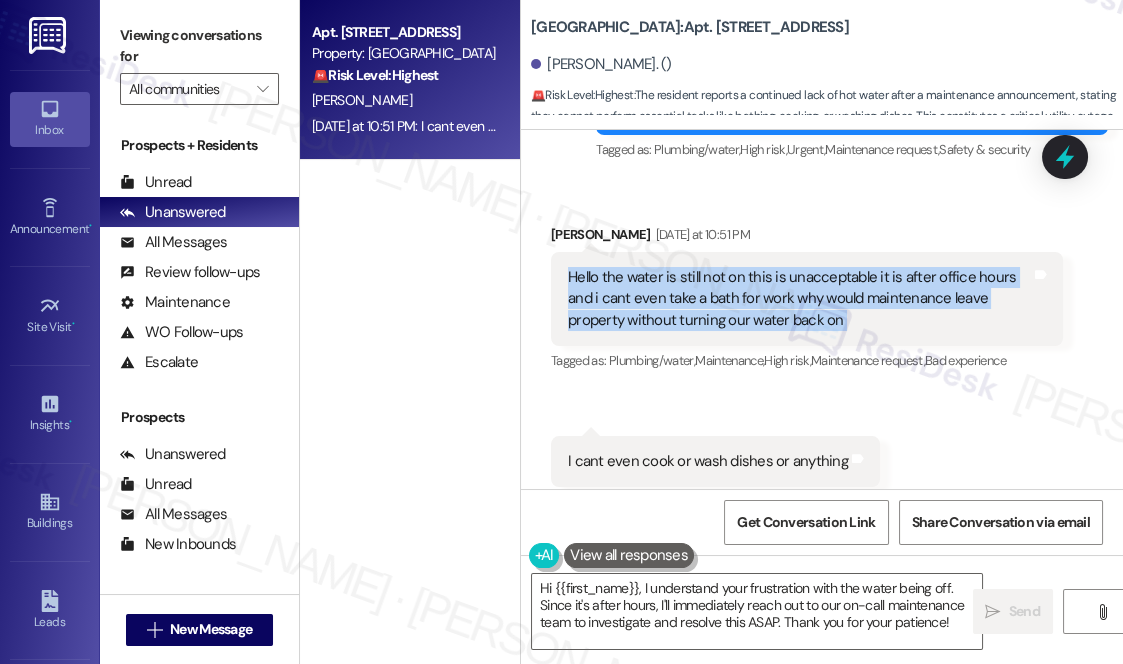 click on "Hello the water is still not on this is unacceptable it is after office hours and i cant even take a bath for work why would maintenance leave property without turning our water back on" at bounding box center [799, 299] 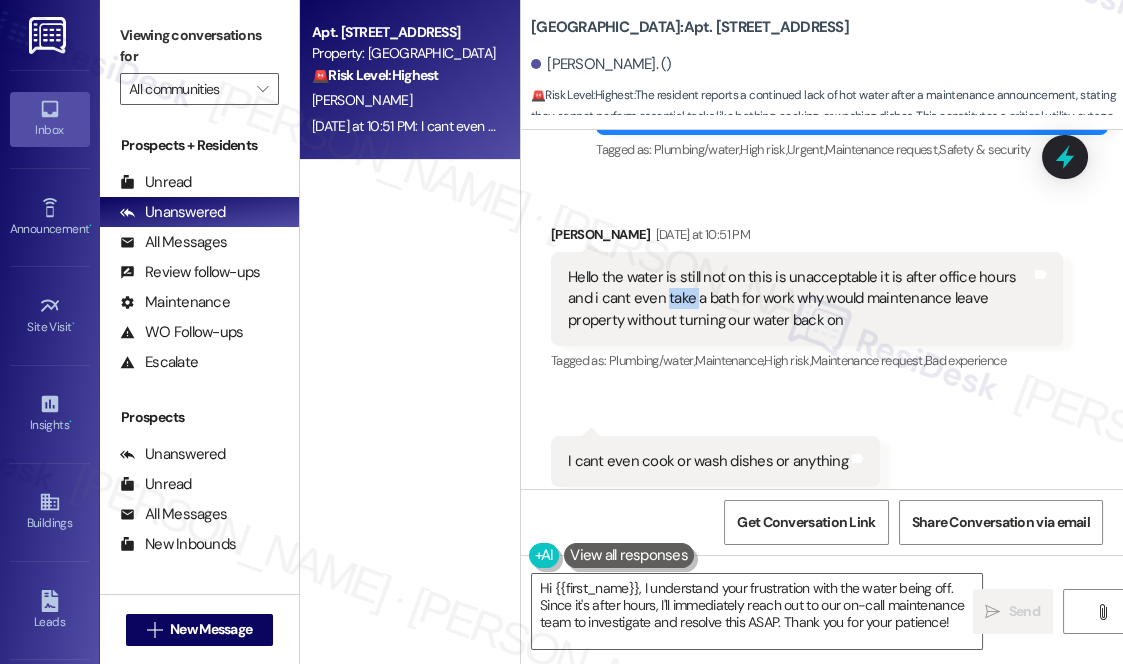 click on "Hello the water is still not on this is unacceptable it is after office hours and i cant even take a bath for work why would maintenance leave property without turning our water back on" at bounding box center (799, 299) 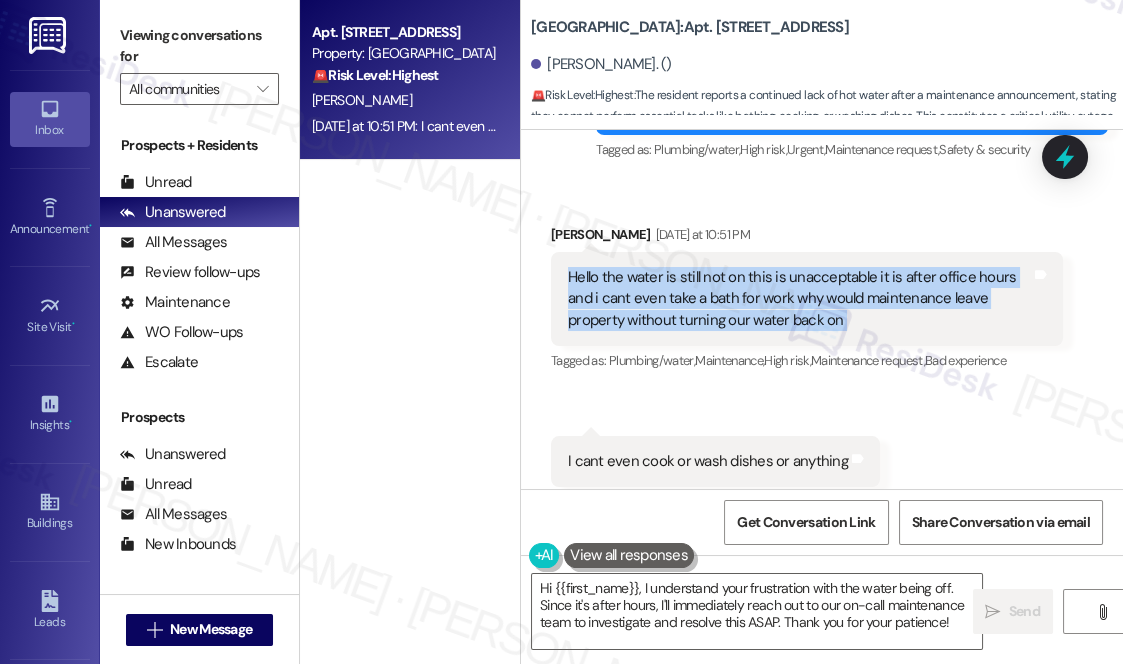 click on "Hello the water is still not on this is unacceptable it is after office hours and i cant even take a bath for work why would maintenance leave property without turning our water back on" at bounding box center (799, 299) 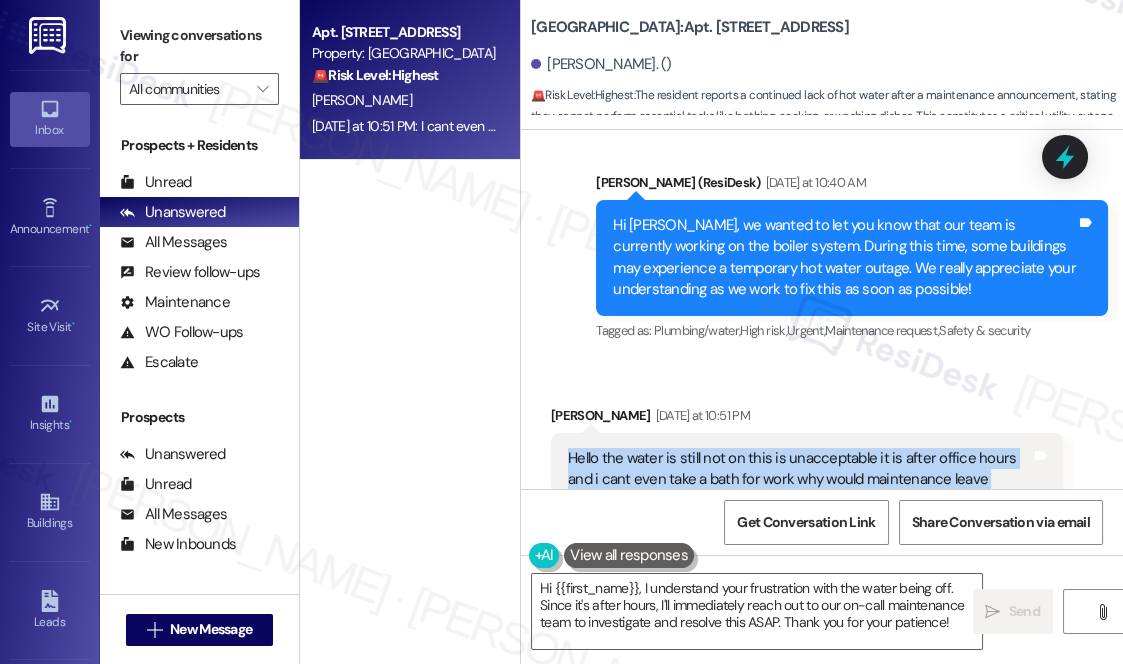 scroll, scrollTop: 9330, scrollLeft: 0, axis: vertical 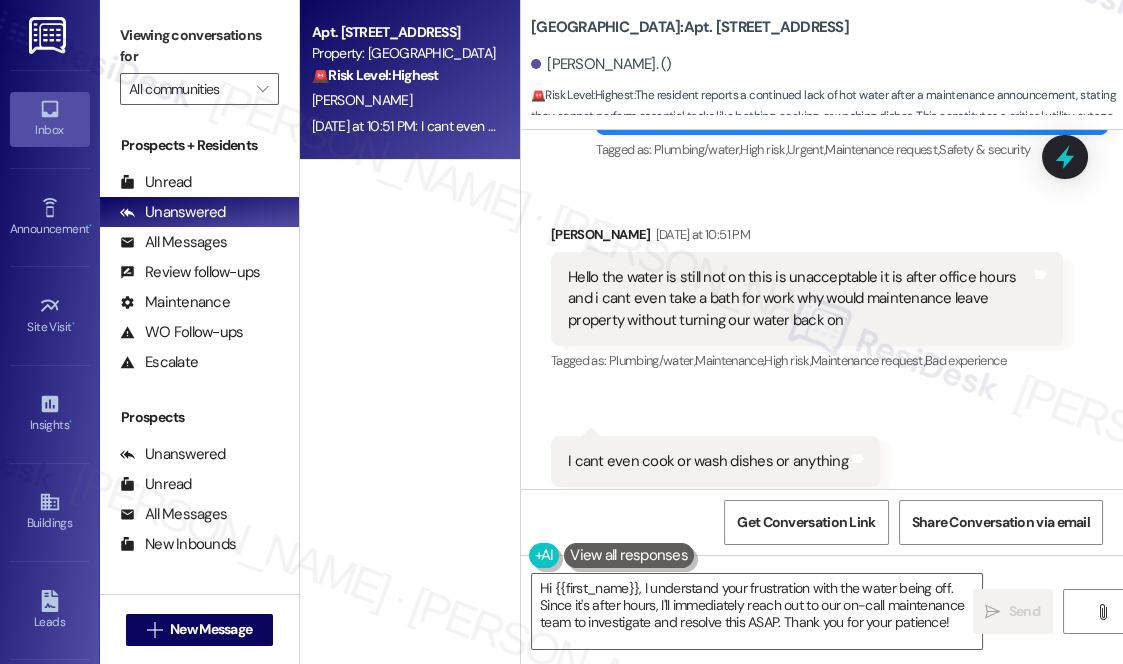 drag, startPoint x: 936, startPoint y: 35, endPoint x: 925, endPoint y: 36, distance: 11.045361 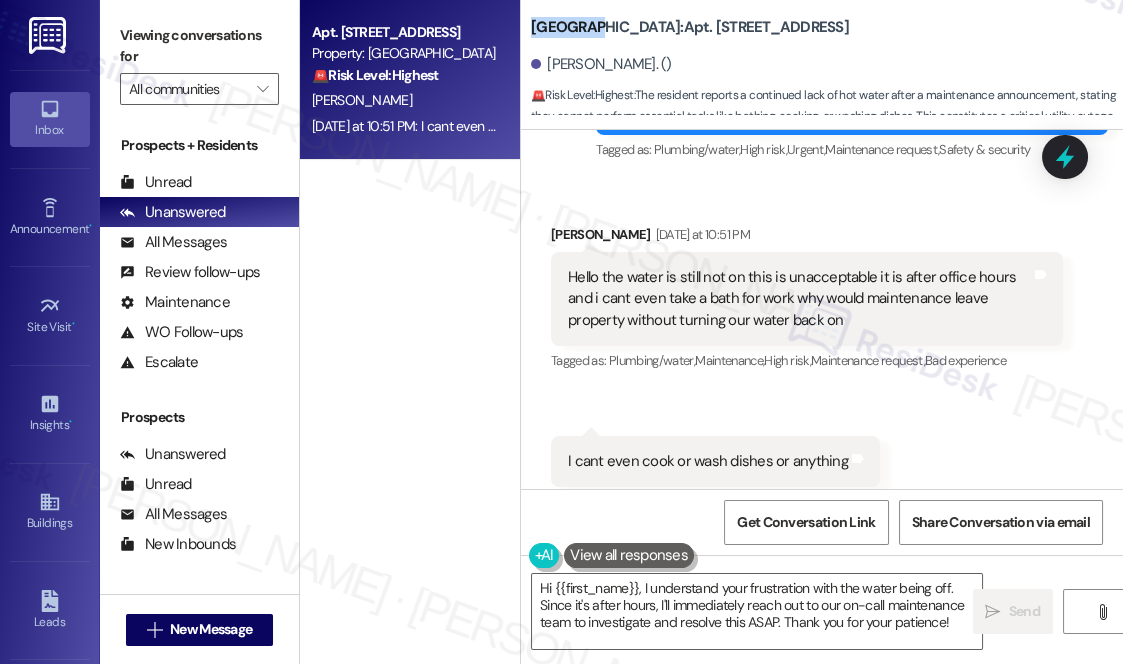 click on "[GEOGRAPHIC_DATA]:  Apt. 727, [STREET_ADDRESS]" at bounding box center (690, 27) 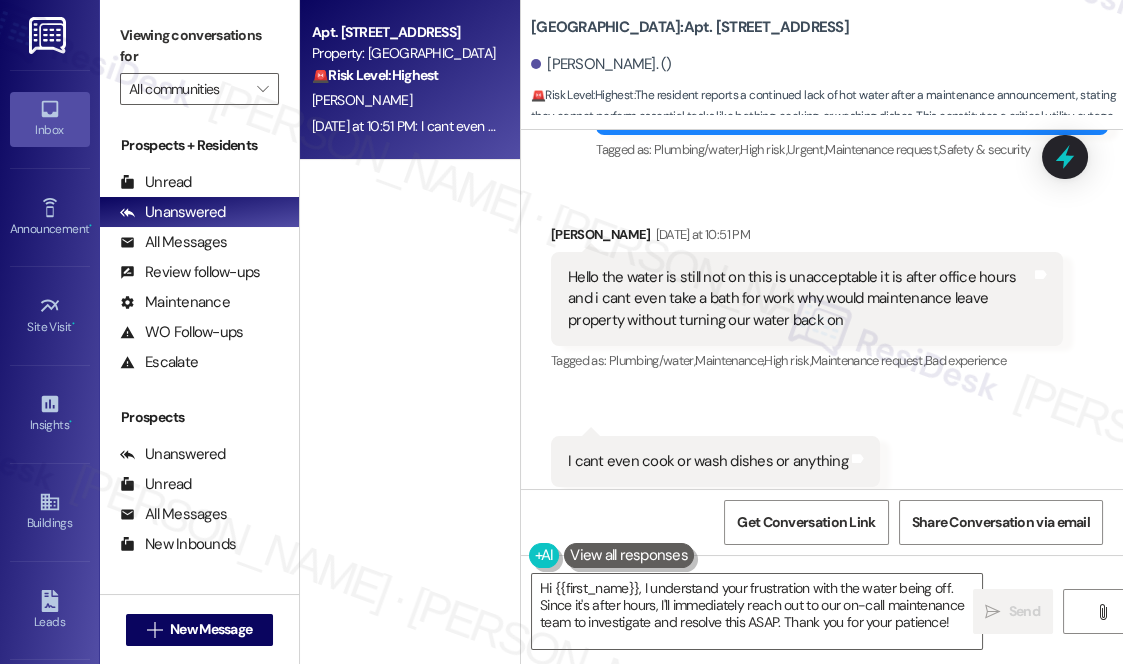 click on "[GEOGRAPHIC_DATA]:  Apt. 727, [STREET_ADDRESS]" at bounding box center (690, 27) 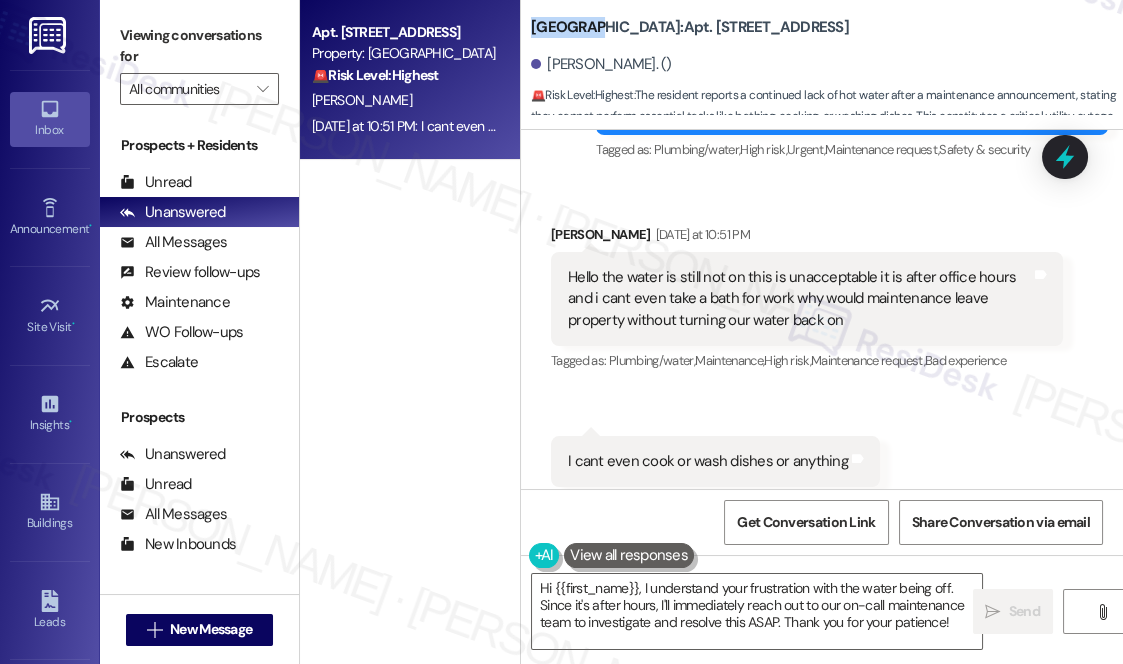 click on "[GEOGRAPHIC_DATA]:  Apt. 727, [STREET_ADDRESS]" at bounding box center (690, 27) 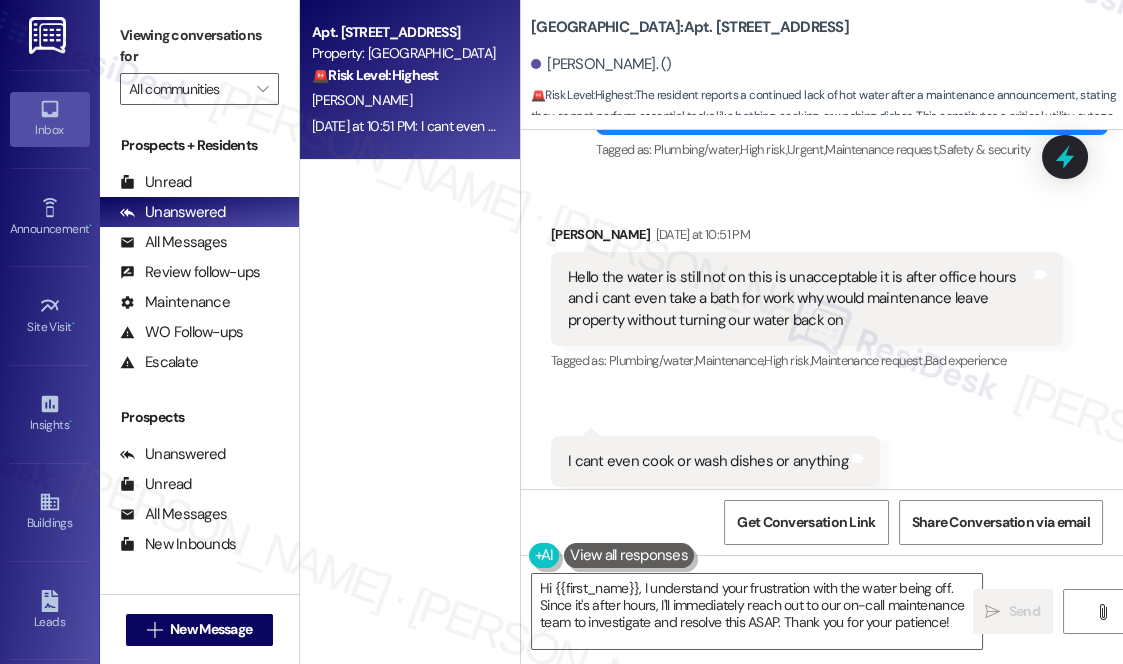 click on "Received via SMS [PERSON_NAME] [DATE] at 10:51 PM Hello the water is still not on this is unacceptable it is after office hours and i cant even take a bath for work why would maintenance leave property without turning our water back on  Tags and notes Tagged as:   Plumbing/water ,  Click to highlight conversations about Plumbing/water Maintenance ,  Click to highlight conversations about Maintenance High risk ,  Click to highlight conversations about High risk Maintenance request ,  Click to highlight conversations about Maintenance request Bad experience Click to highlight conversations about Bad experience" at bounding box center [807, 300] 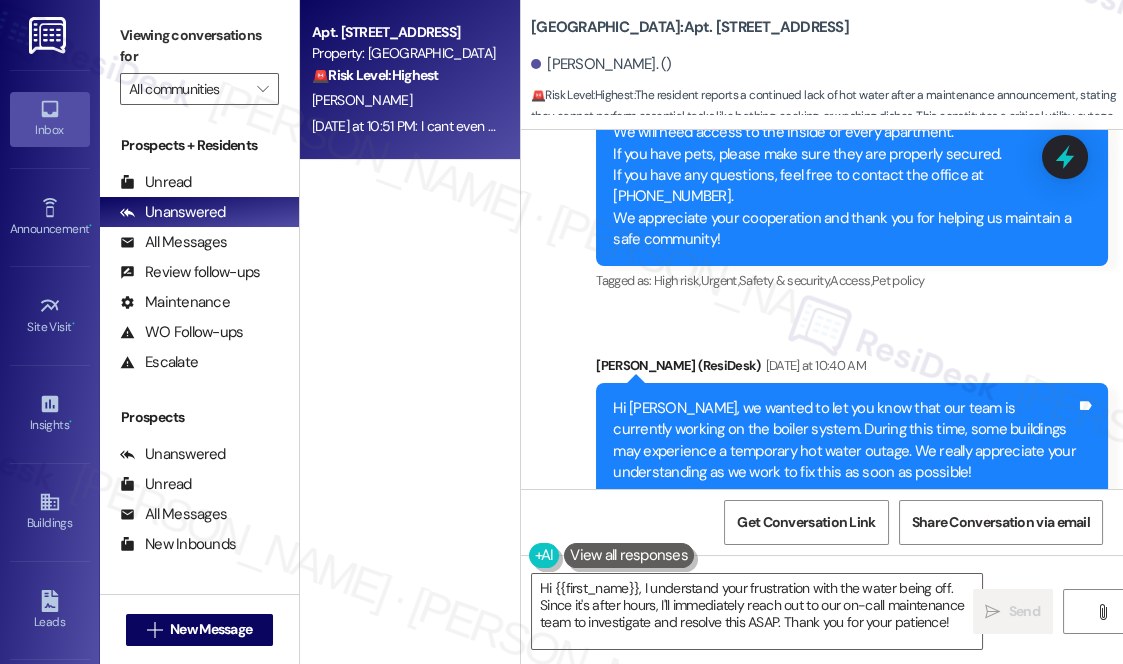 scroll, scrollTop: 9330, scrollLeft: 0, axis: vertical 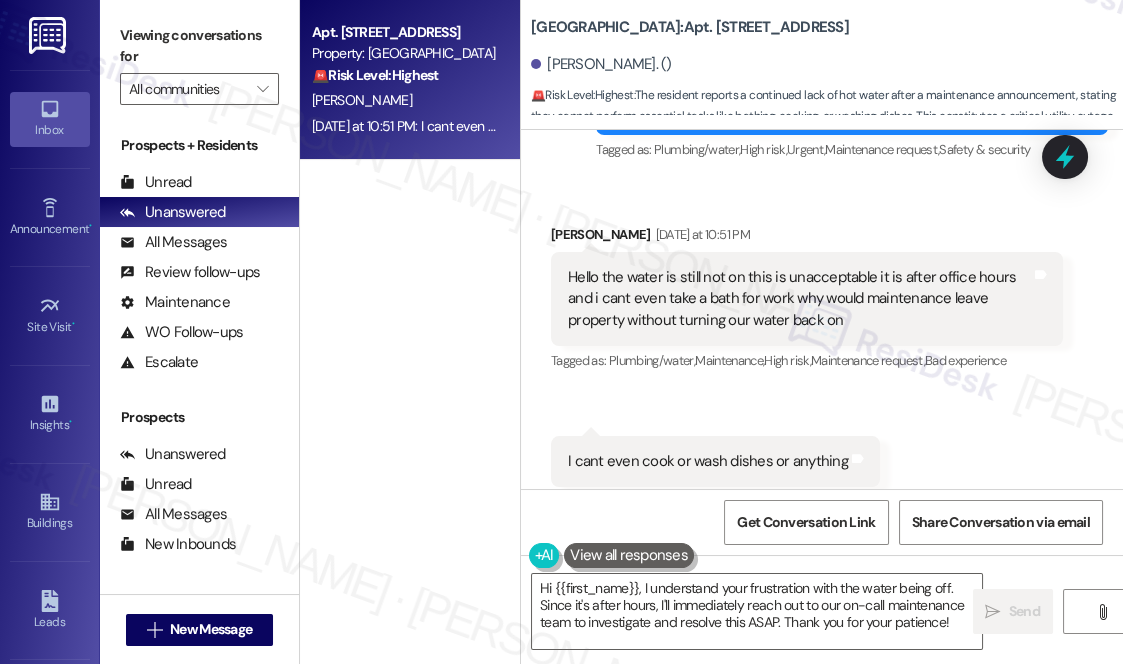 click on "Hello the water is still not on this is unacceptable it is after office hours and i cant even take a bath for work why would maintenance leave property without turning our water back on" at bounding box center [799, 299] 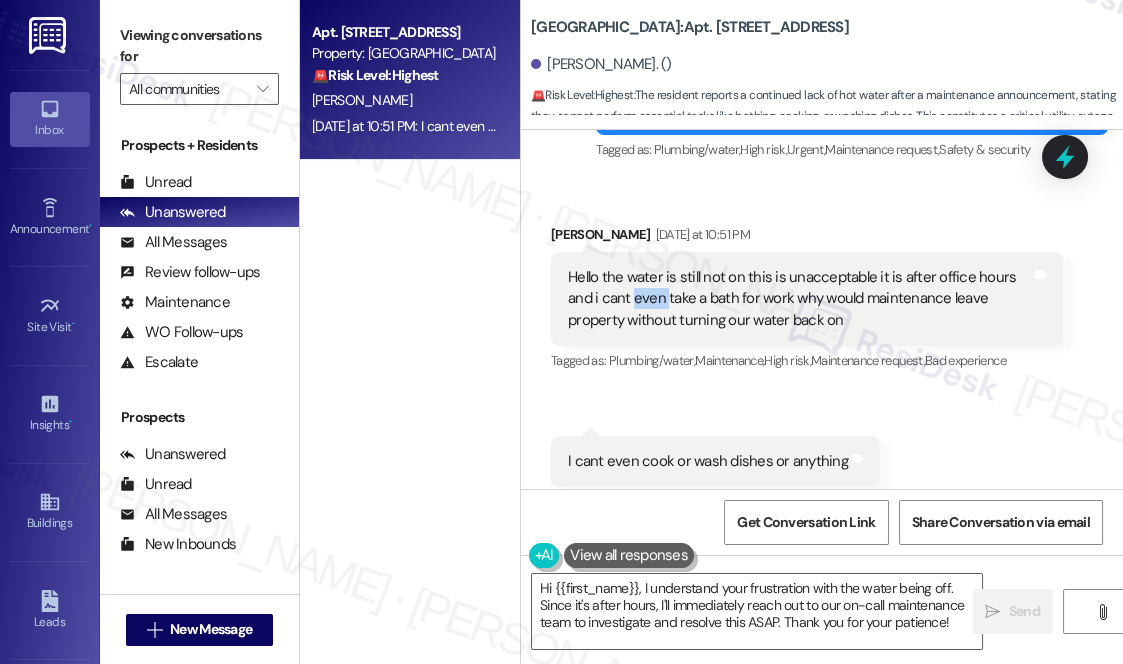 click on "Hello the water is still not on this is unacceptable it is after office hours and i cant even take a bath for work why would maintenance leave property without turning our water back on" at bounding box center (799, 299) 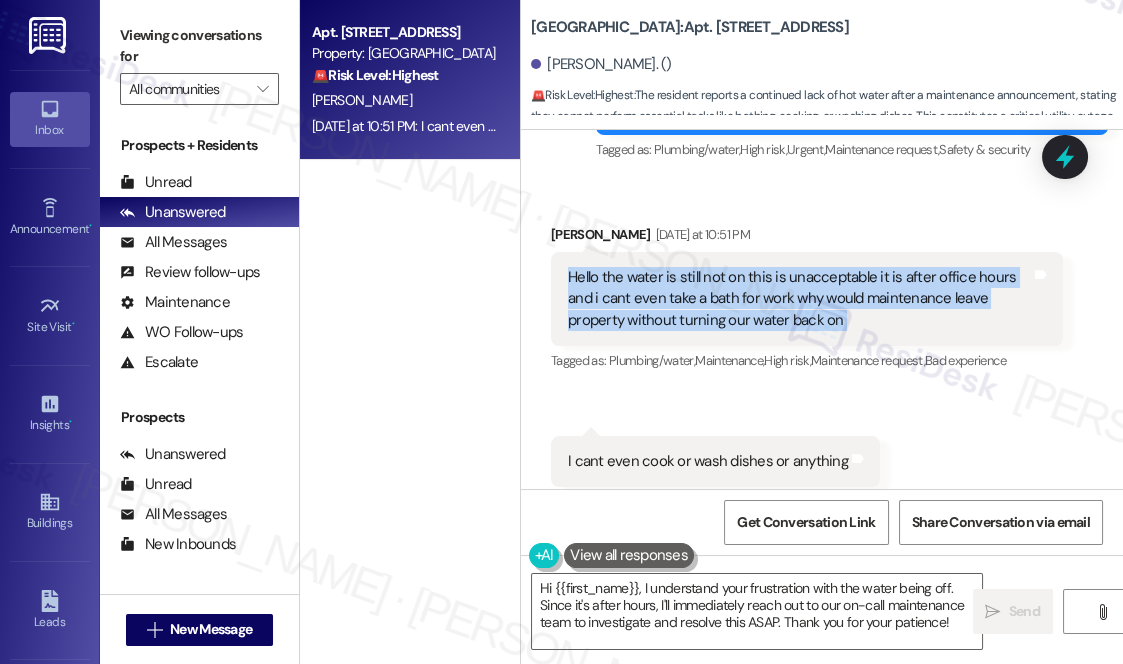 click on "Hello the water is still not on this is unacceptable it is after office hours and i cant even take a bath for work why would maintenance leave property without turning our water back on" at bounding box center (799, 299) 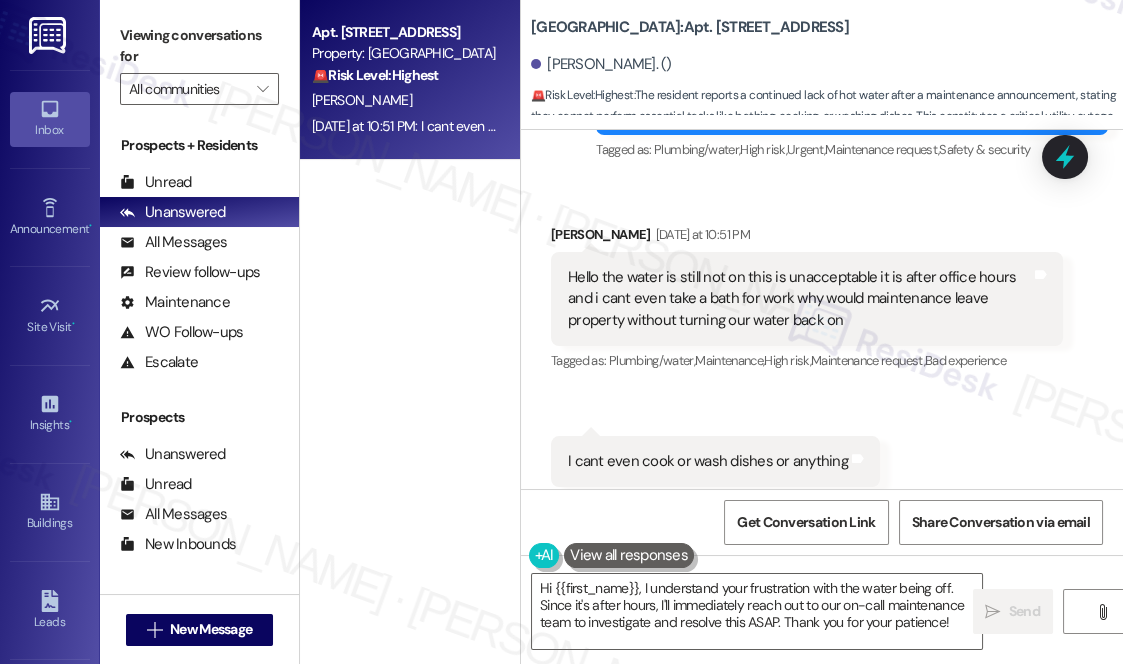 drag, startPoint x: 969, startPoint y: 185, endPoint x: 899, endPoint y: 233, distance: 84.87638 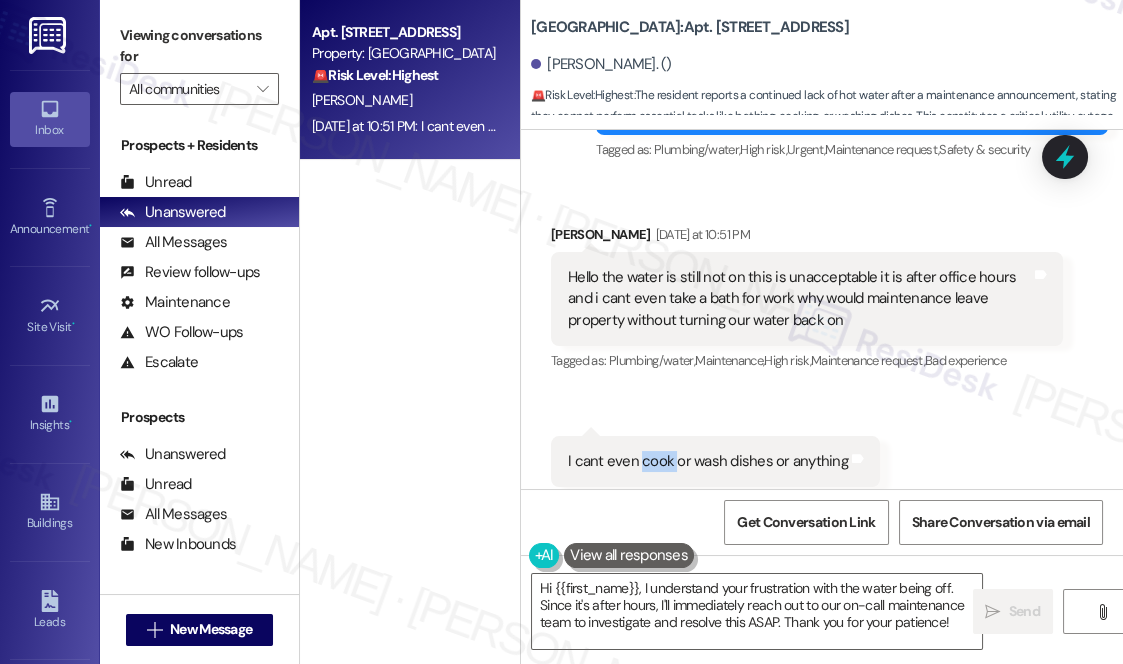 click on "I cant even cook or wash dishes or anything" at bounding box center [708, 461] 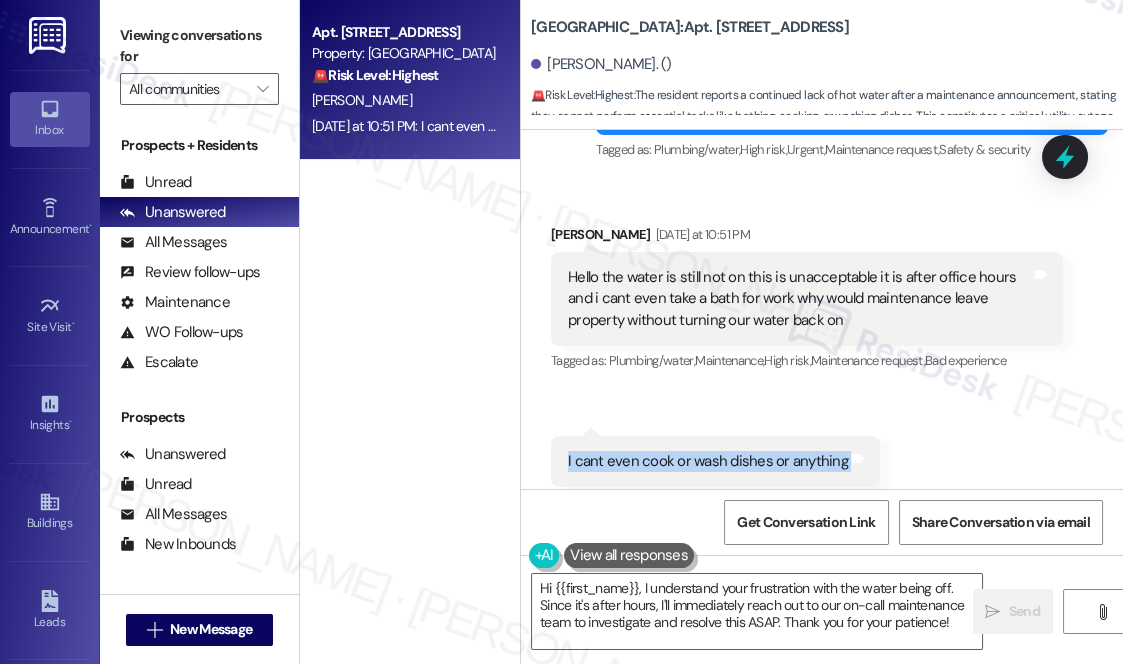 click on "I cant even cook or wash dishes or anything" at bounding box center (708, 461) 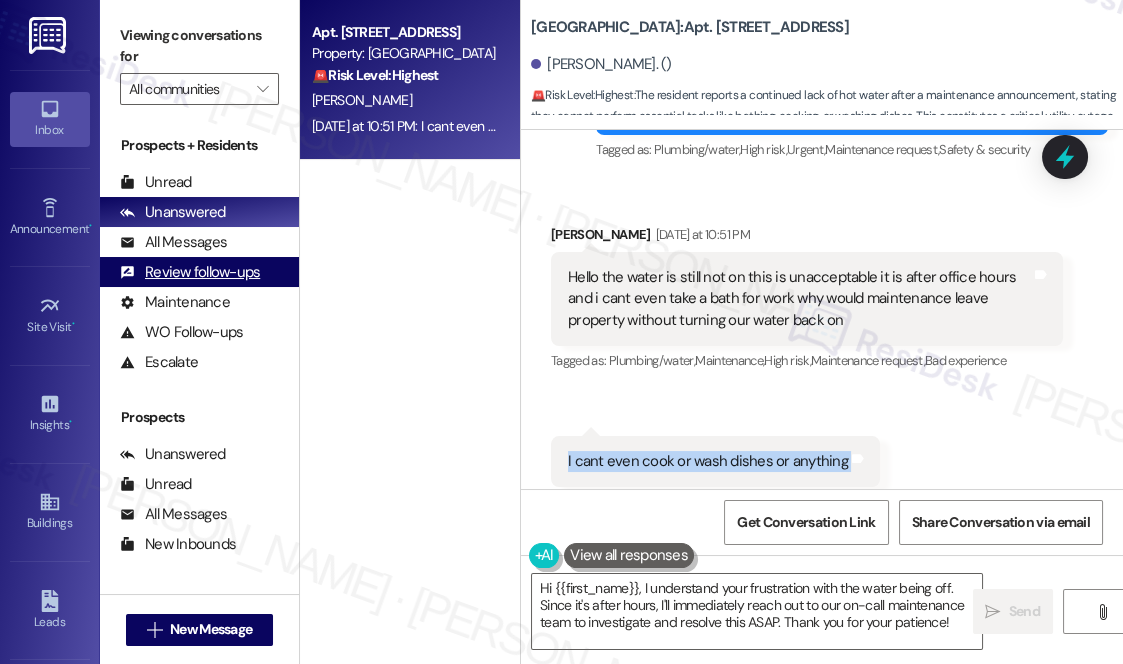 copy on "I cant even cook or wash dishes or anything Tags and notes" 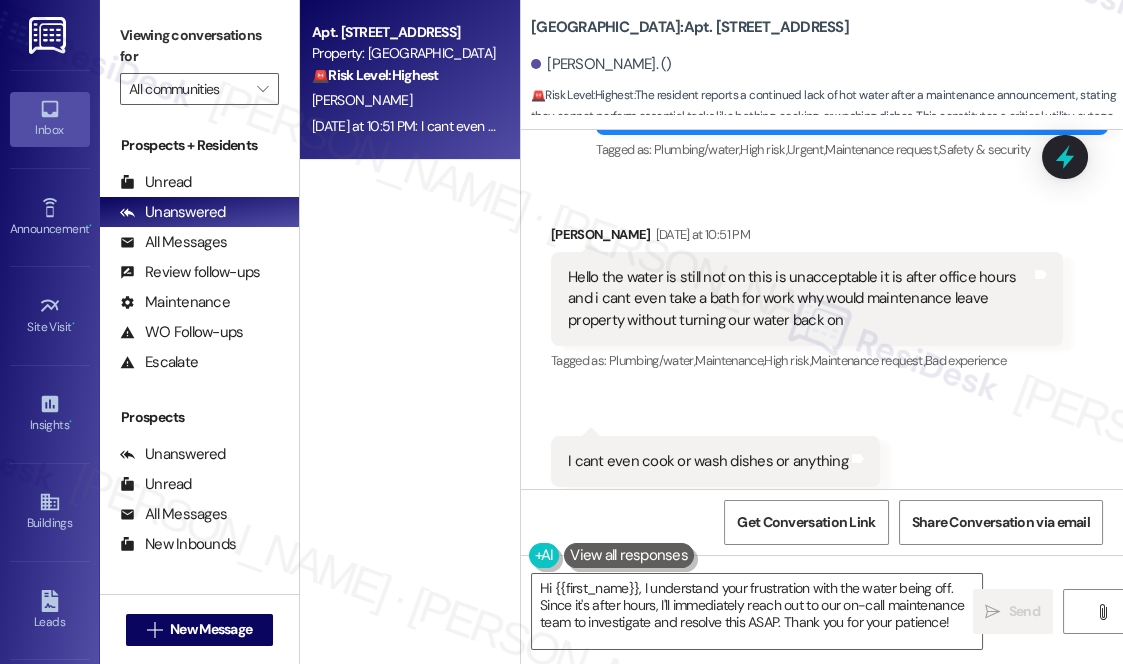 drag, startPoint x: 917, startPoint y: 452, endPoint x: 904, endPoint y: 454, distance: 13.152946 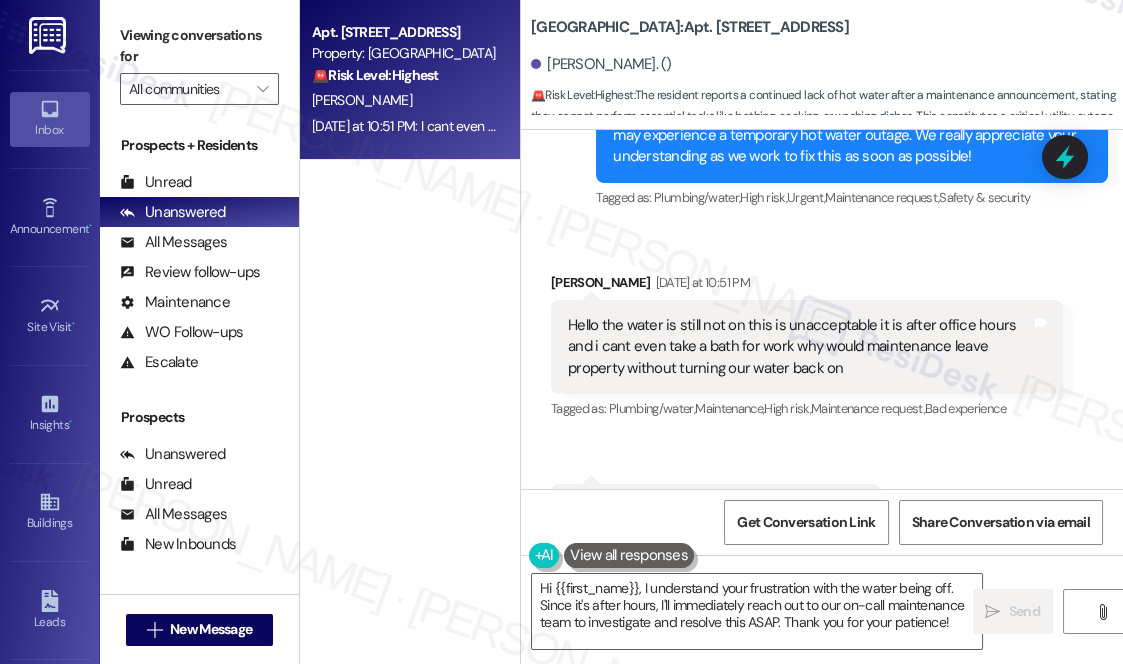 scroll, scrollTop: 9239, scrollLeft: 0, axis: vertical 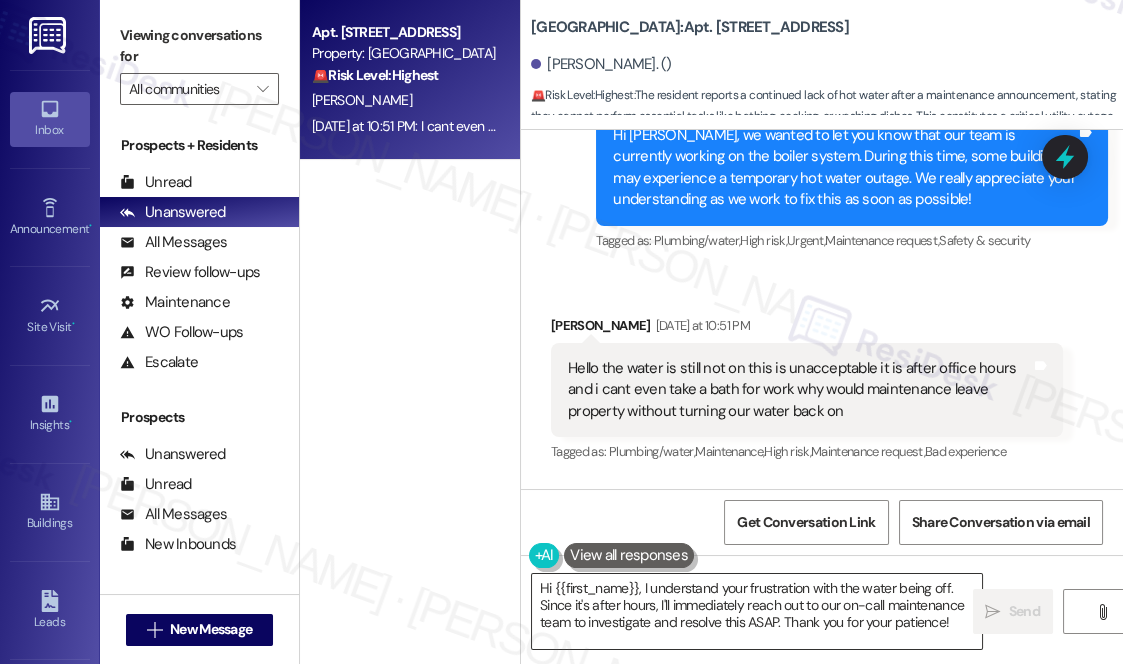 click on "Hi {{first_name}}, I understand your frustration with the water being off. Since it's after hours, I'll immediately reach out to our on-call maintenance team to investigate and resolve this ASAP. Thank you for your patience!" at bounding box center [757, 611] 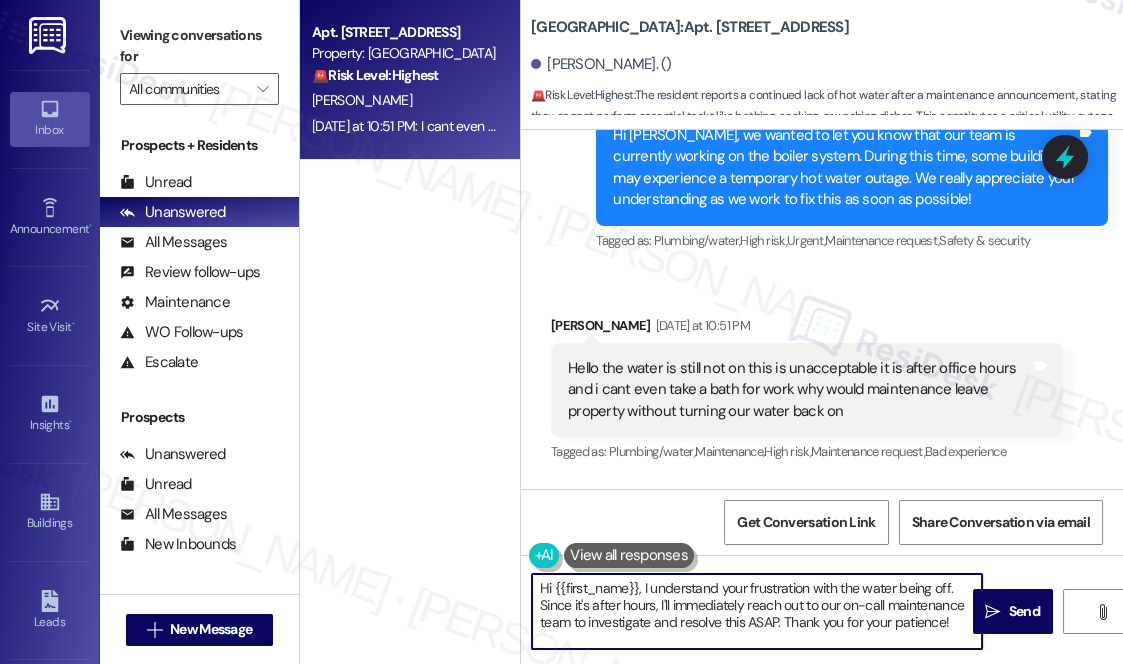 click on "Hi {{first_name}}, I understand your frustration with the water being off. Since it's after hours, I'll immediately reach out to our on-call maintenance team to investigate and resolve this ASAP. Thank you for your patience!" at bounding box center [757, 611] 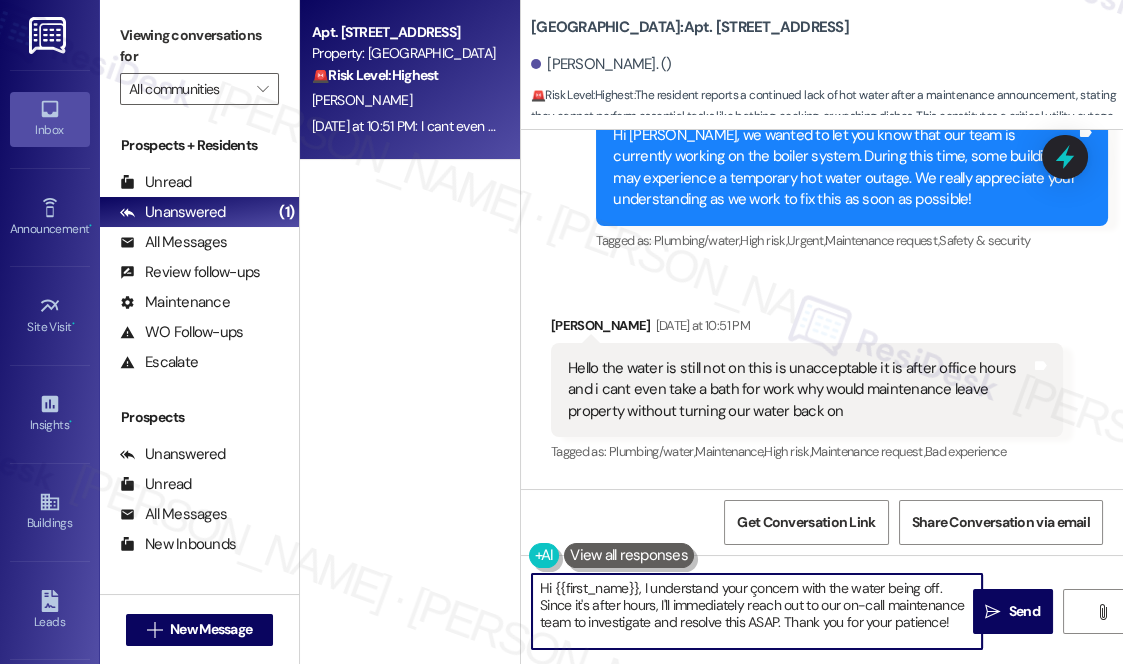 drag, startPoint x: 648, startPoint y: 588, endPoint x: 824, endPoint y: 589, distance: 176.00284 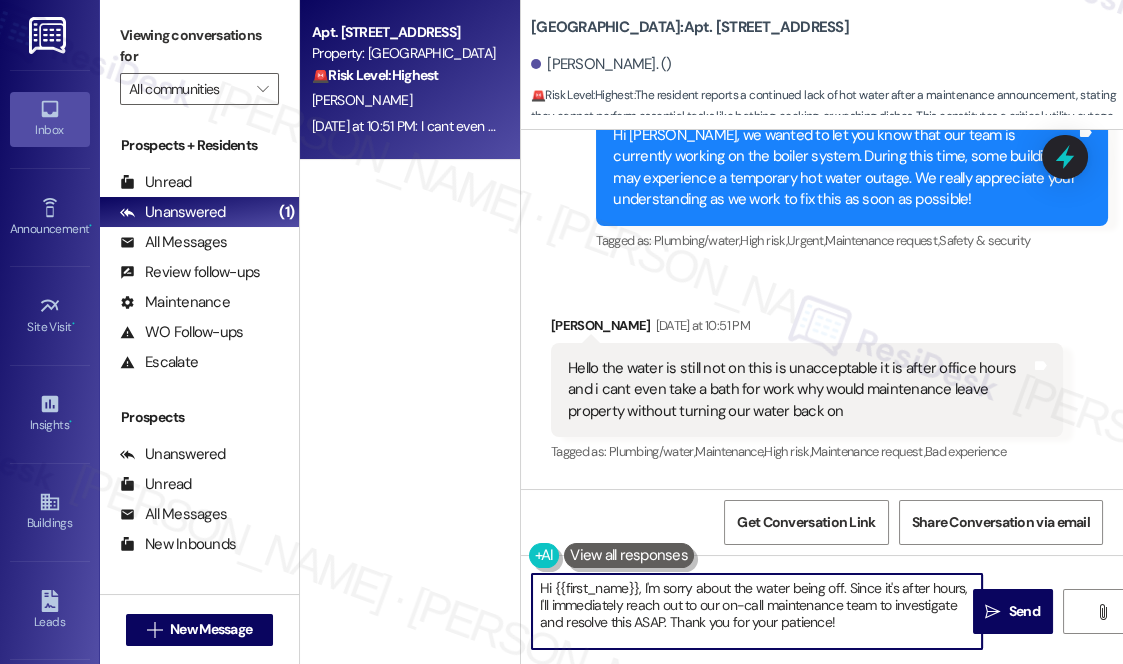 click on "Hi {{first_name}}, I'm sorry about the water being off. Since it's after hours, I'll immediately reach out to our on-call maintenance team to investigate and resolve this ASAP. Thank you for your patience!" at bounding box center [757, 611] 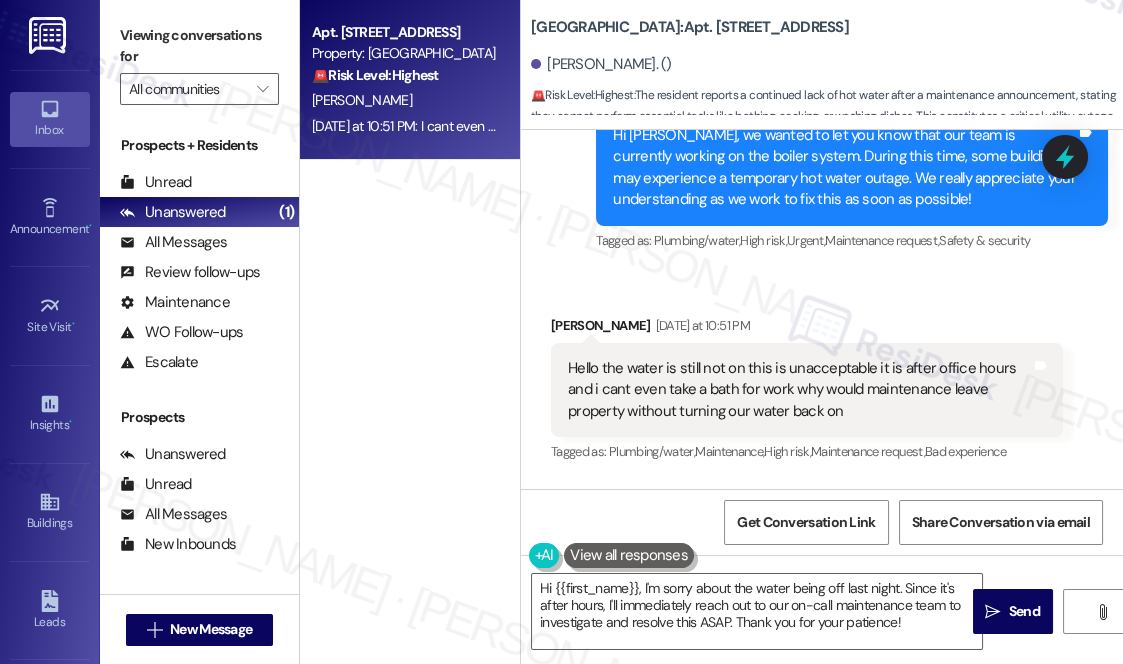 click on "Hello the water is still not on this is unacceptable it is after office hours and i cant even take a bath for work why would maintenance leave property without turning our water back on" at bounding box center [799, 390] 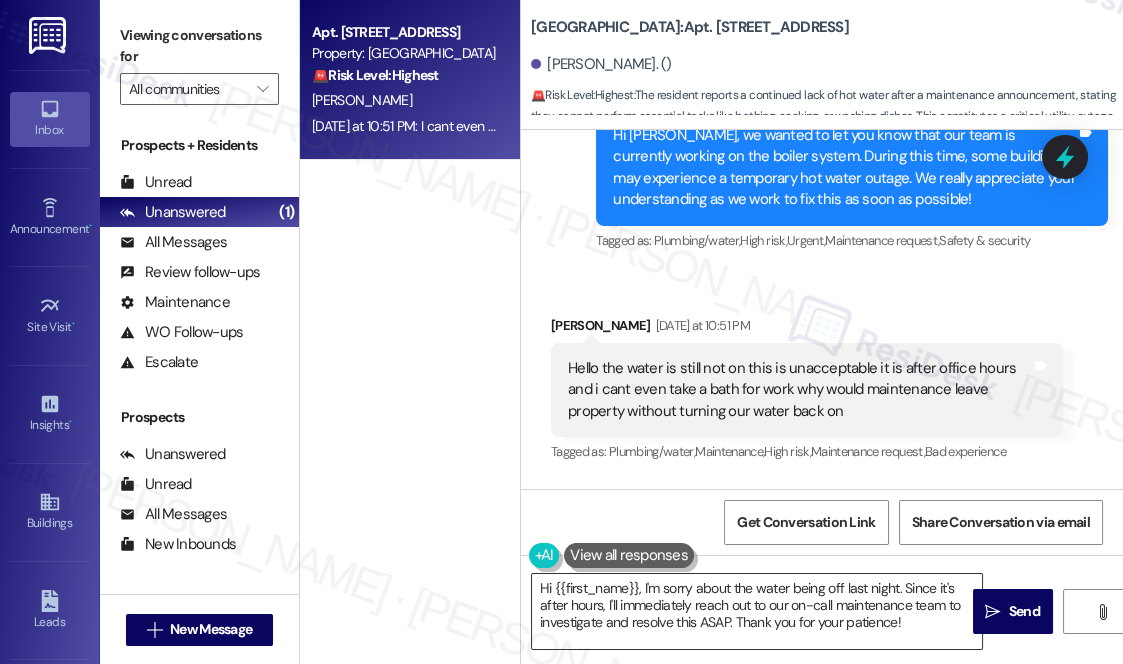 click on "Hi {{first_name}}, I'm sorry about the water being off last night. Since it's after hours, I'll immediately reach out to our on-call maintenance team to investigate and resolve this ASAP. Thank you for your patience!" at bounding box center [757, 611] 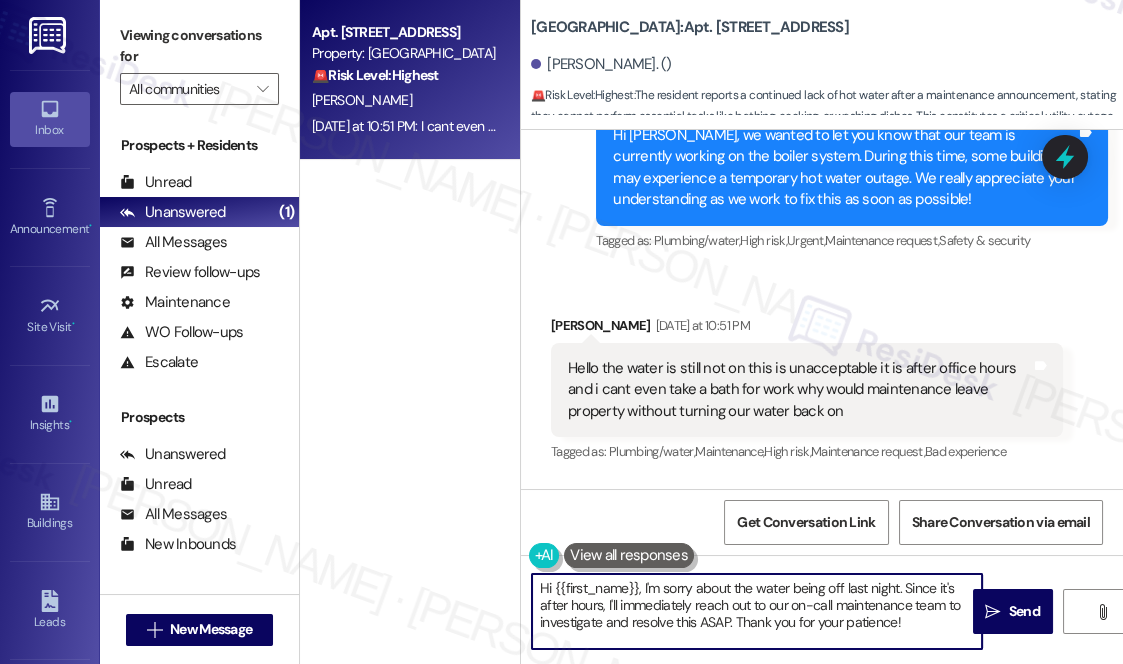 drag, startPoint x: 923, startPoint y: 624, endPoint x: 904, endPoint y: 582, distance: 46.09772 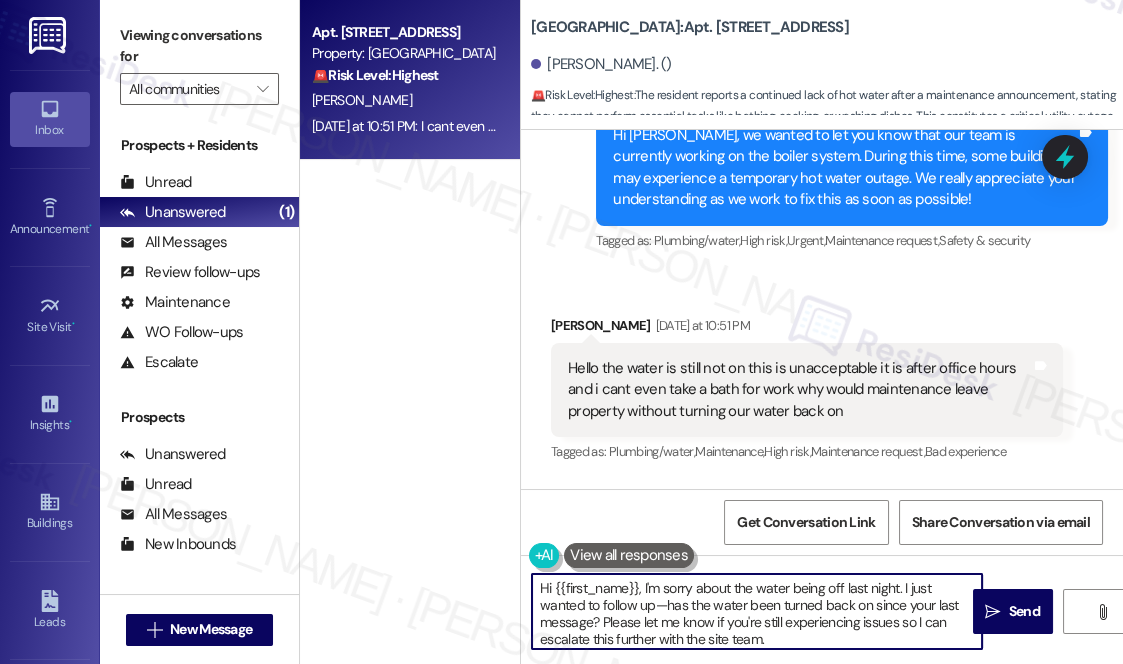 drag, startPoint x: 664, startPoint y: 603, endPoint x: 653, endPoint y: 604, distance: 11.045361 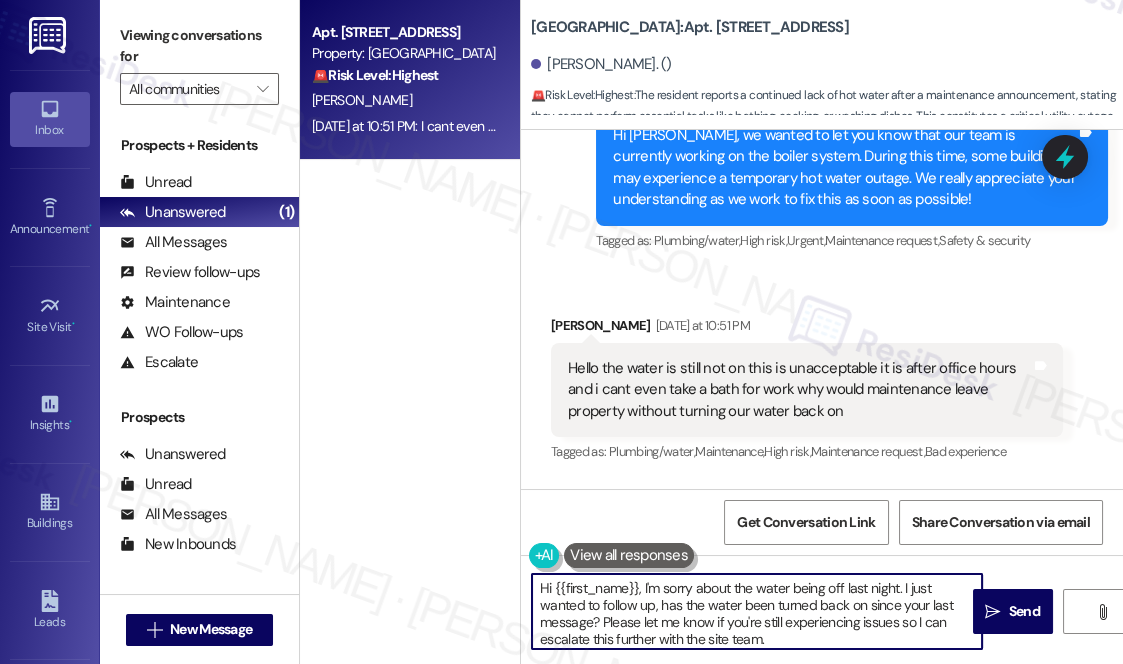 click on "Hi {{first_name}}, I'm sorry about the water being off last night. I just wanted to follow up, has the water been turned back on since your last message? Please let me know if you're still experiencing issues so I can escalate this further with the site team." at bounding box center [757, 611] 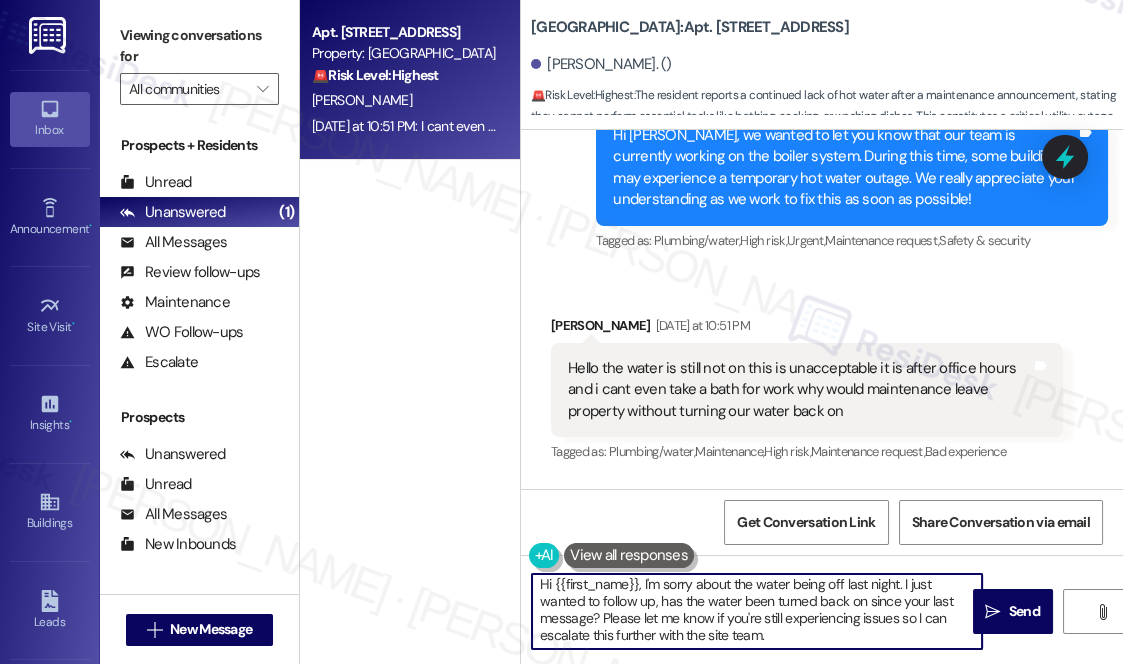 scroll, scrollTop: 5, scrollLeft: 0, axis: vertical 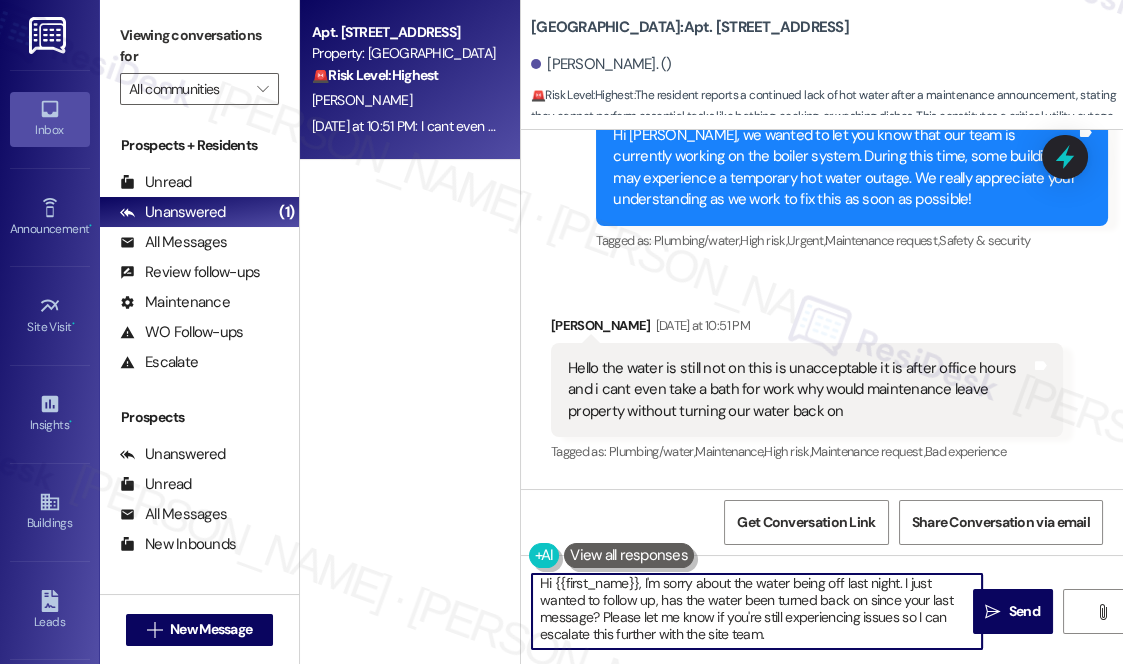 drag, startPoint x: 792, startPoint y: 631, endPoint x: 604, endPoint y: 618, distance: 188.44893 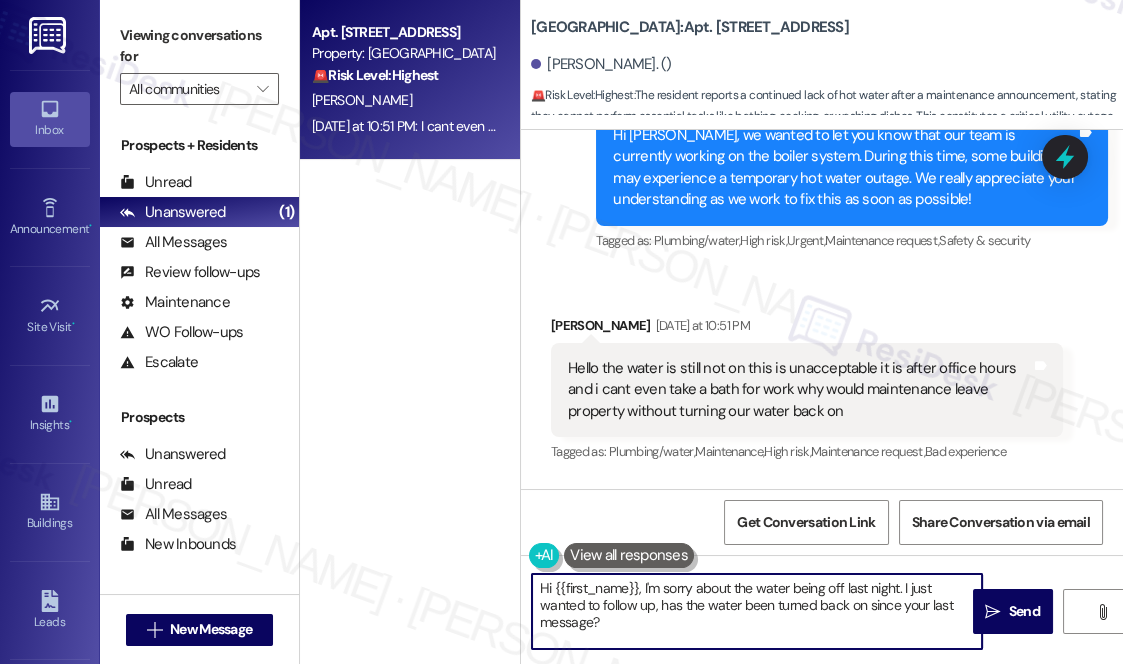 scroll, scrollTop: 0, scrollLeft: 0, axis: both 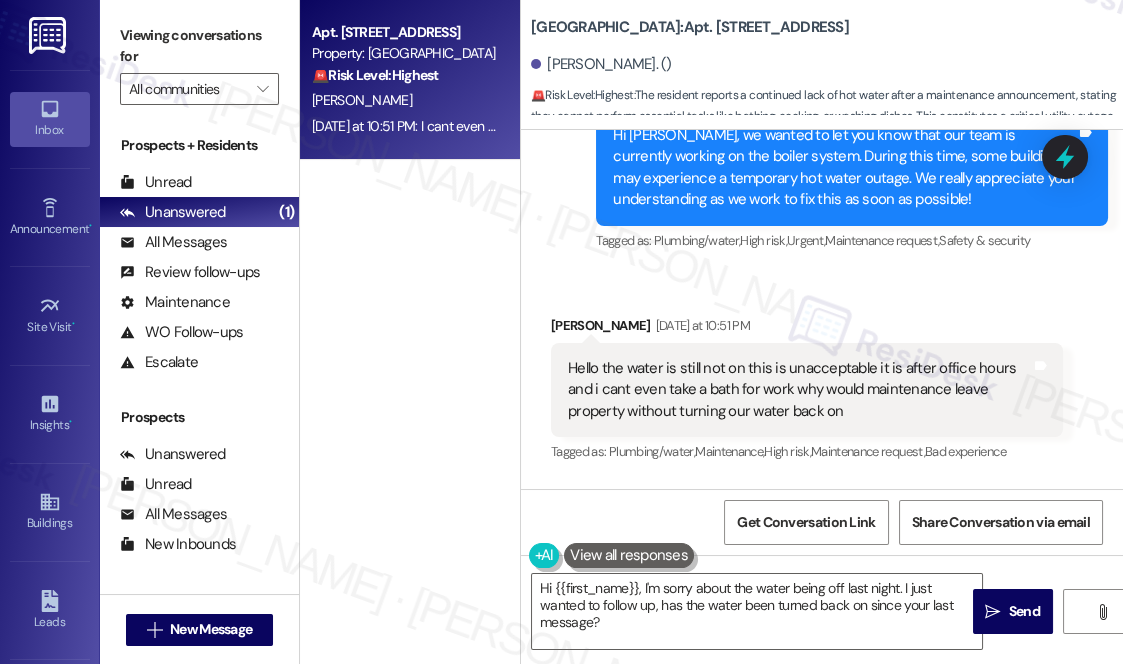 click on "Tagged as:   Plumbing/water ,  Click to highlight conversations about Plumbing/water Maintenance ,  Click to highlight conversations about Maintenance High risk ,  Click to highlight conversations about High risk Maintenance request ,  Click to highlight conversations about Maintenance request Bad experience Click to highlight conversations about Bad experience" at bounding box center [807, 451] 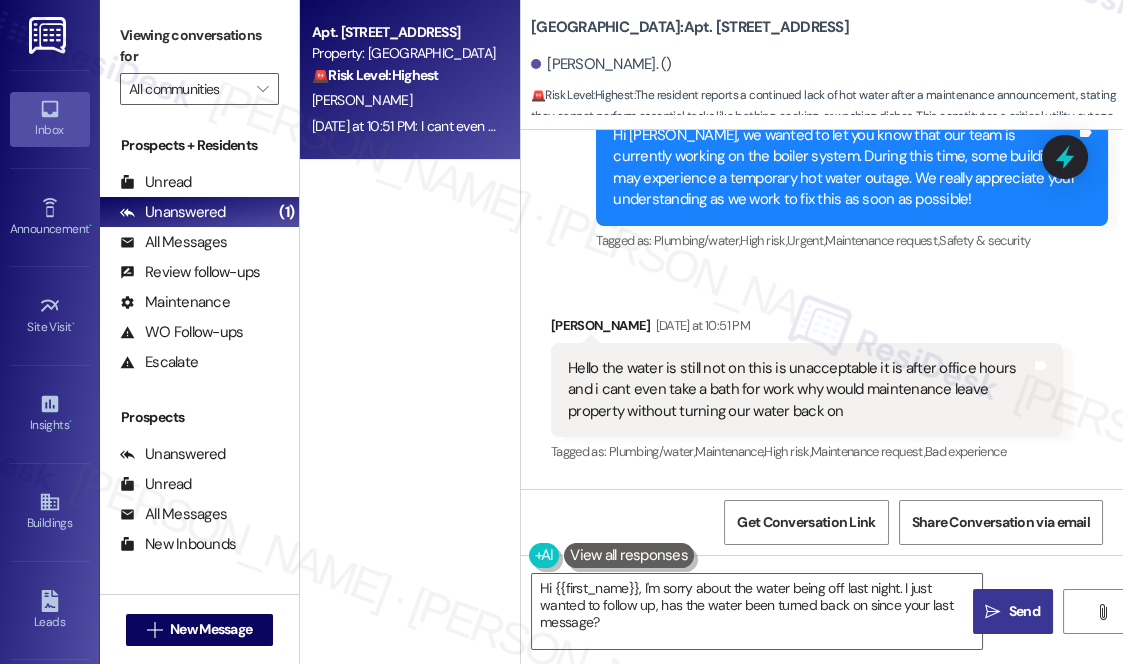 click on "Send" at bounding box center [1024, 611] 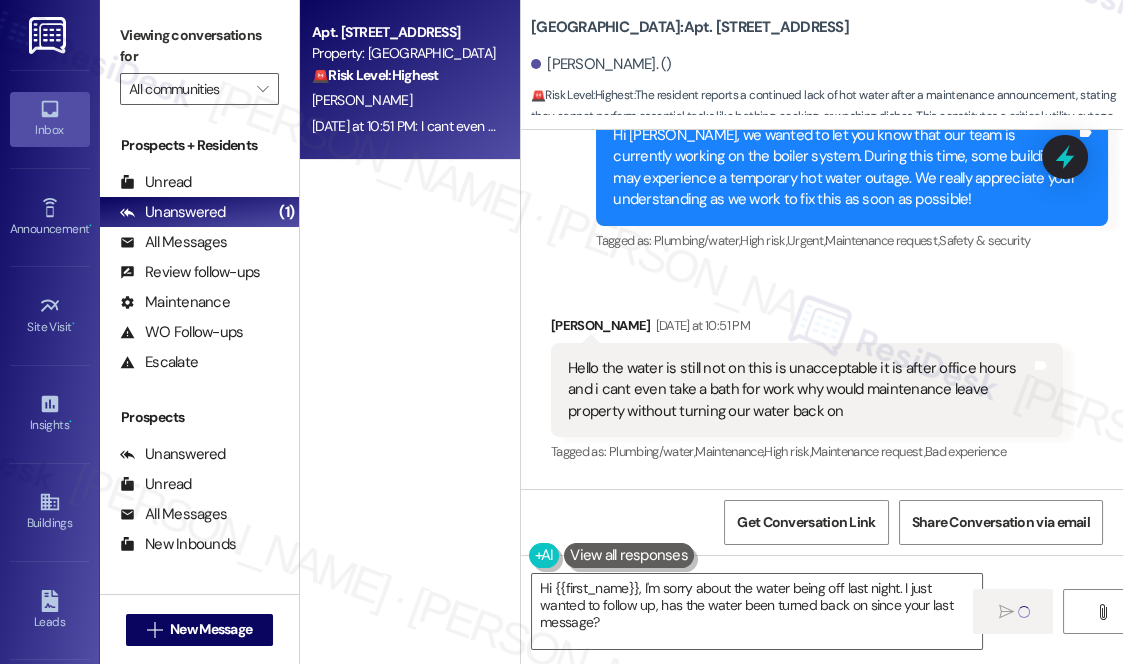 type 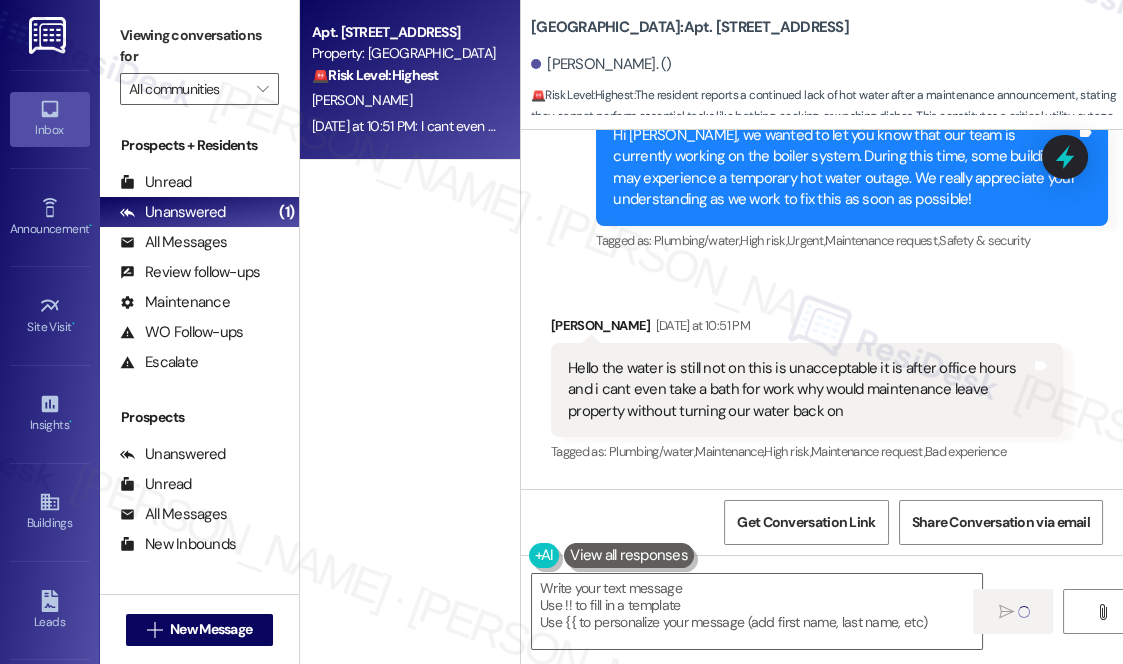 scroll, scrollTop: 9329, scrollLeft: 0, axis: vertical 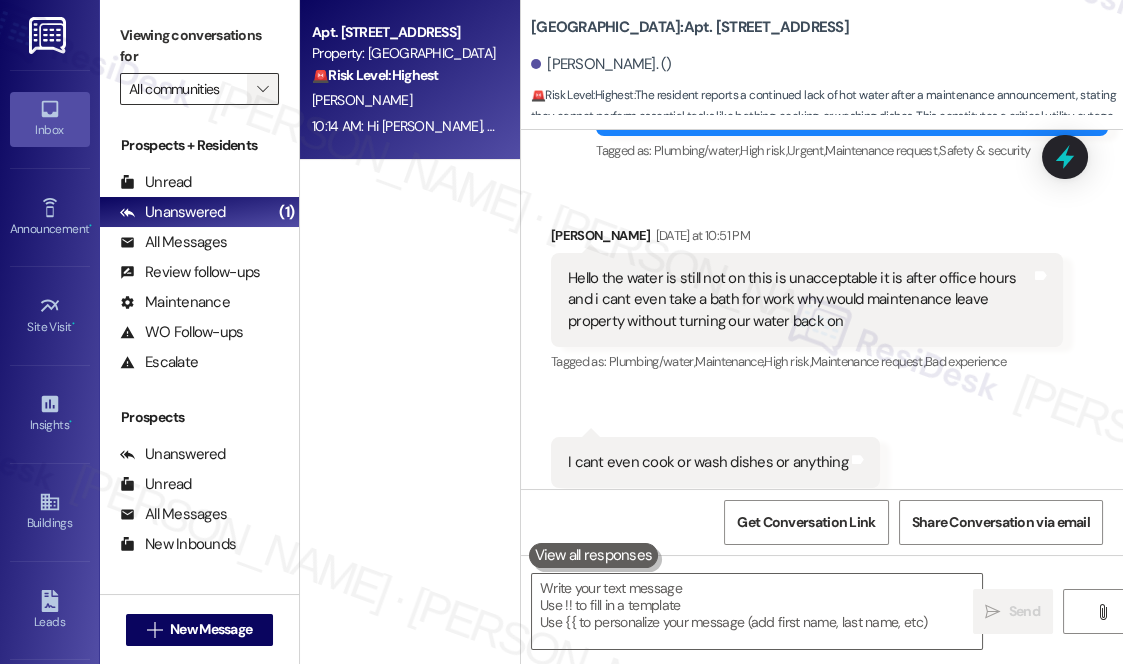 click on "" at bounding box center [263, 89] 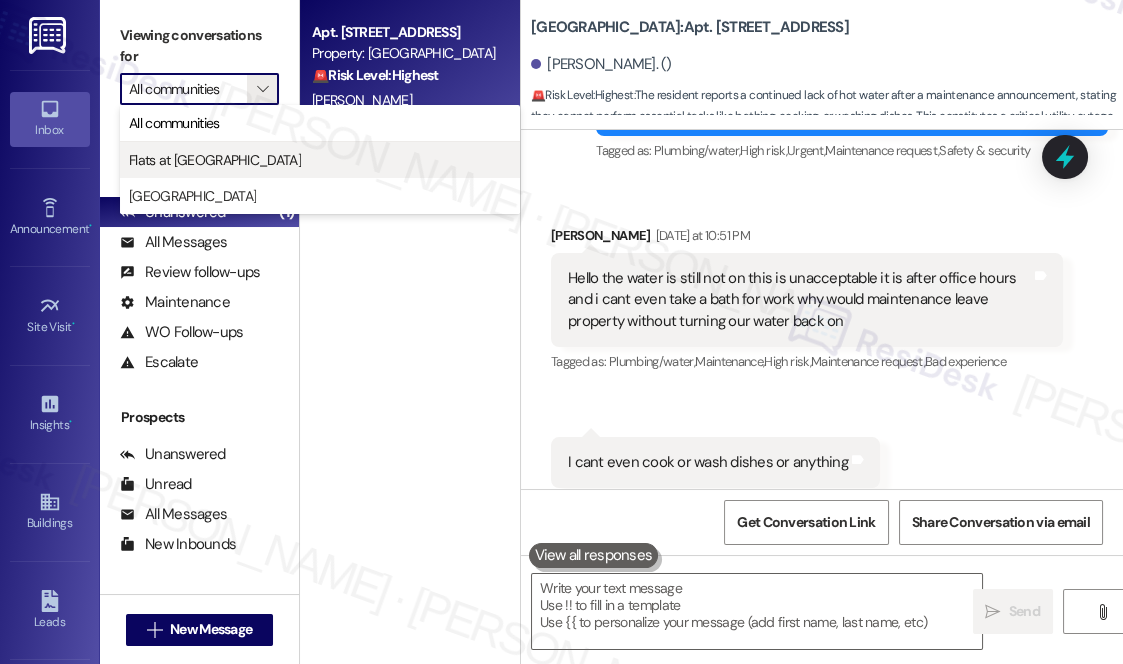 click on "Flats at [GEOGRAPHIC_DATA]" at bounding box center [320, 160] 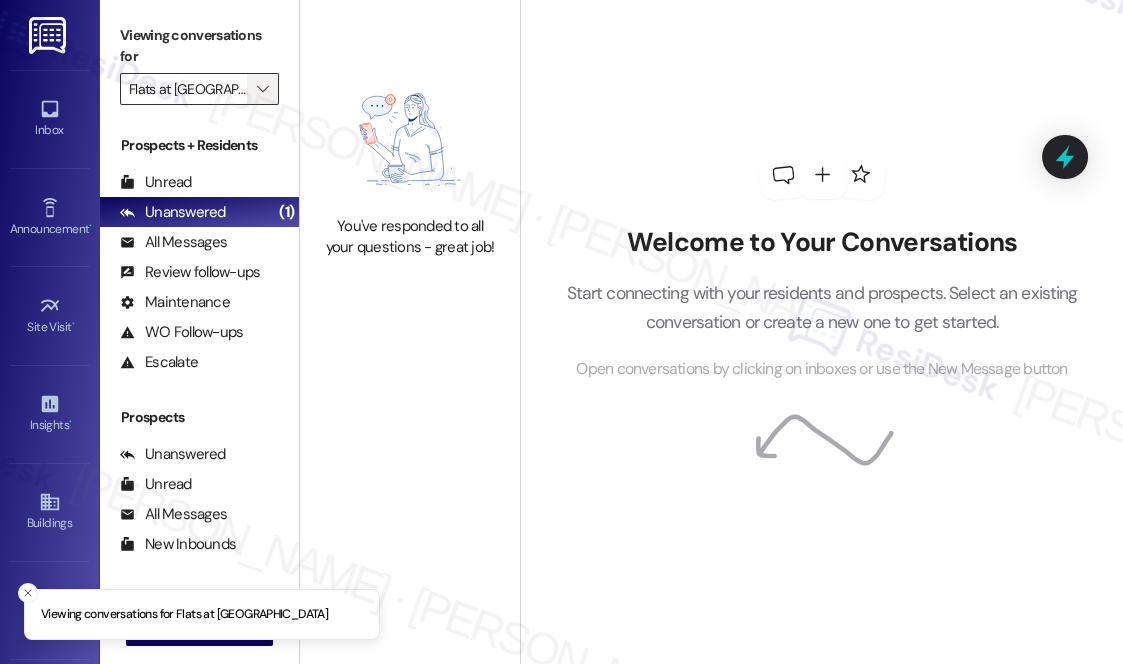 click on "" at bounding box center (263, 89) 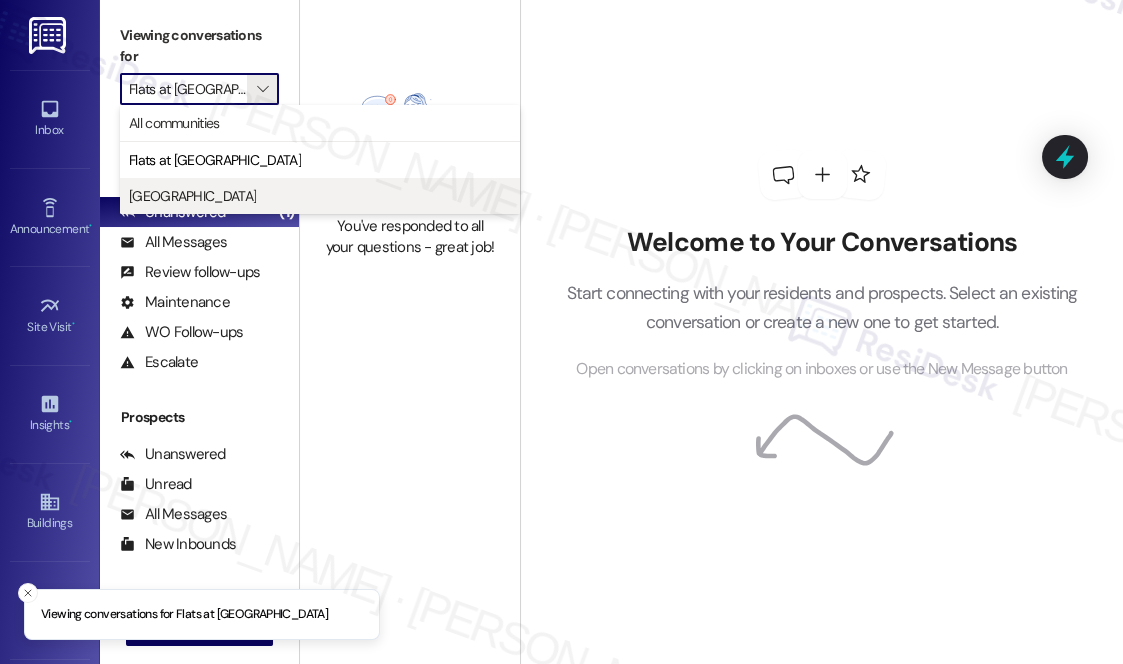 click on "[GEOGRAPHIC_DATA]" at bounding box center (320, 196) 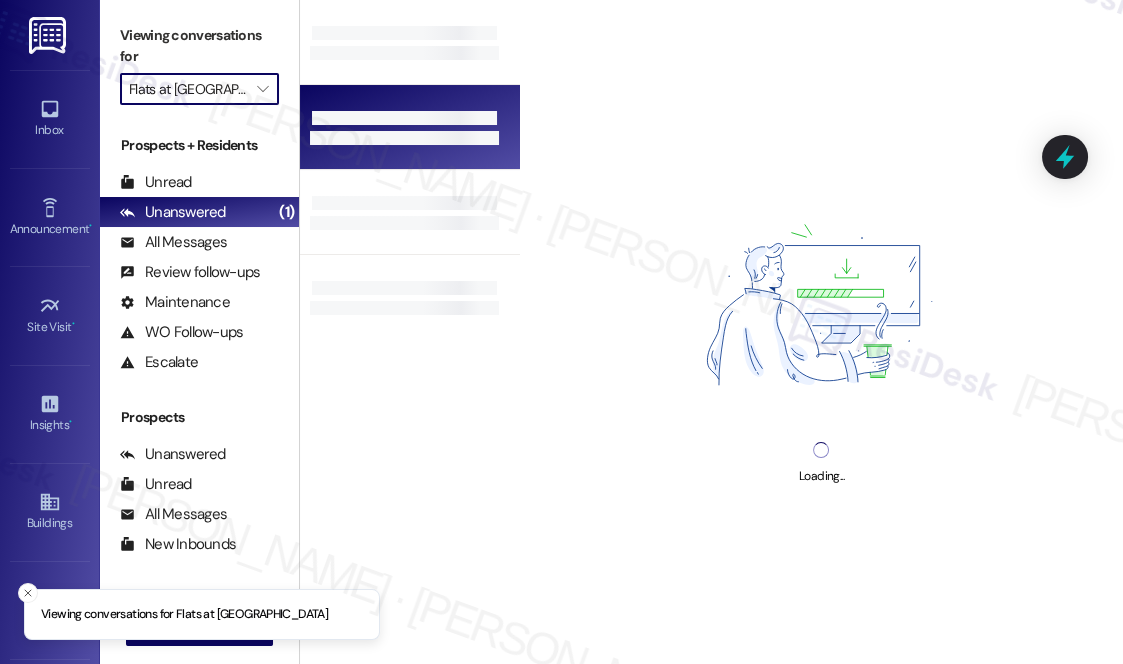 type on "[GEOGRAPHIC_DATA]" 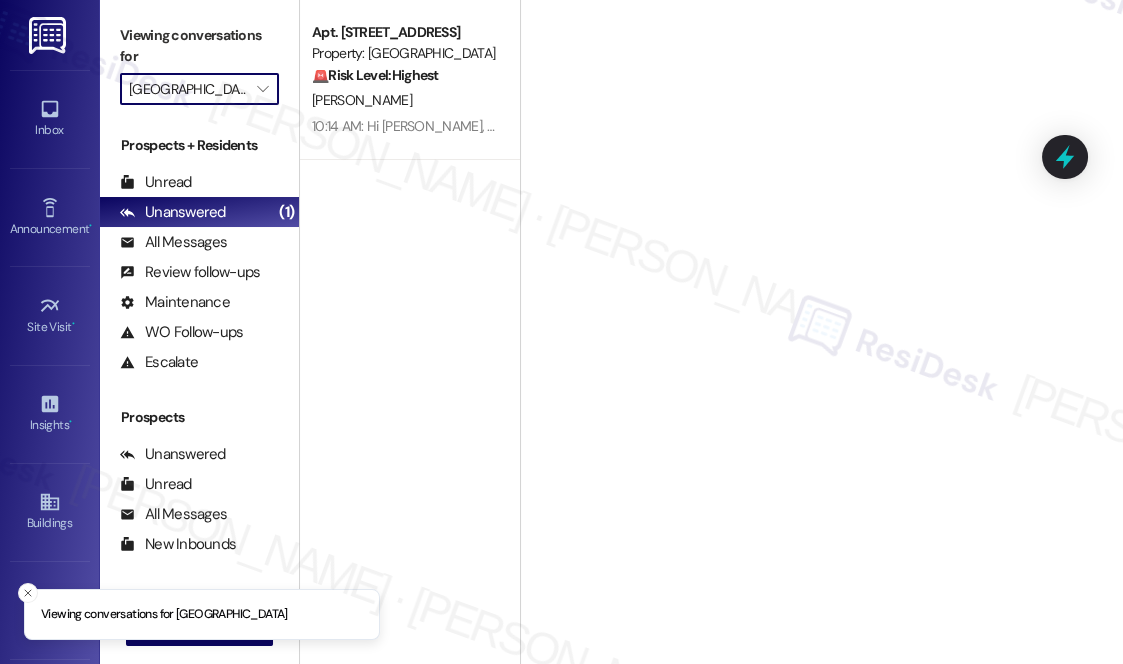 click on "Welcome to Your Conversations Start connecting with your residents and prospects. Select an existing conversation or create a new one to get started. Open conversations by clicking on inboxes or use the New Message button" at bounding box center (822, 266) 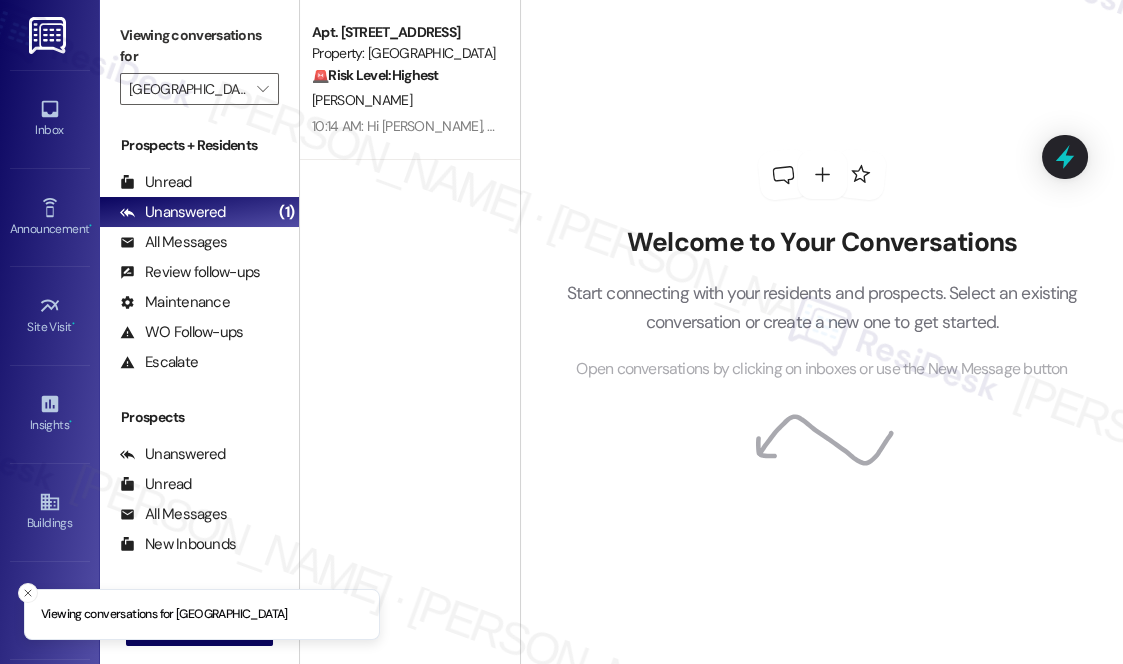 drag, startPoint x: 872, startPoint y: 127, endPoint x: 720, endPoint y: 201, distance: 169.0562 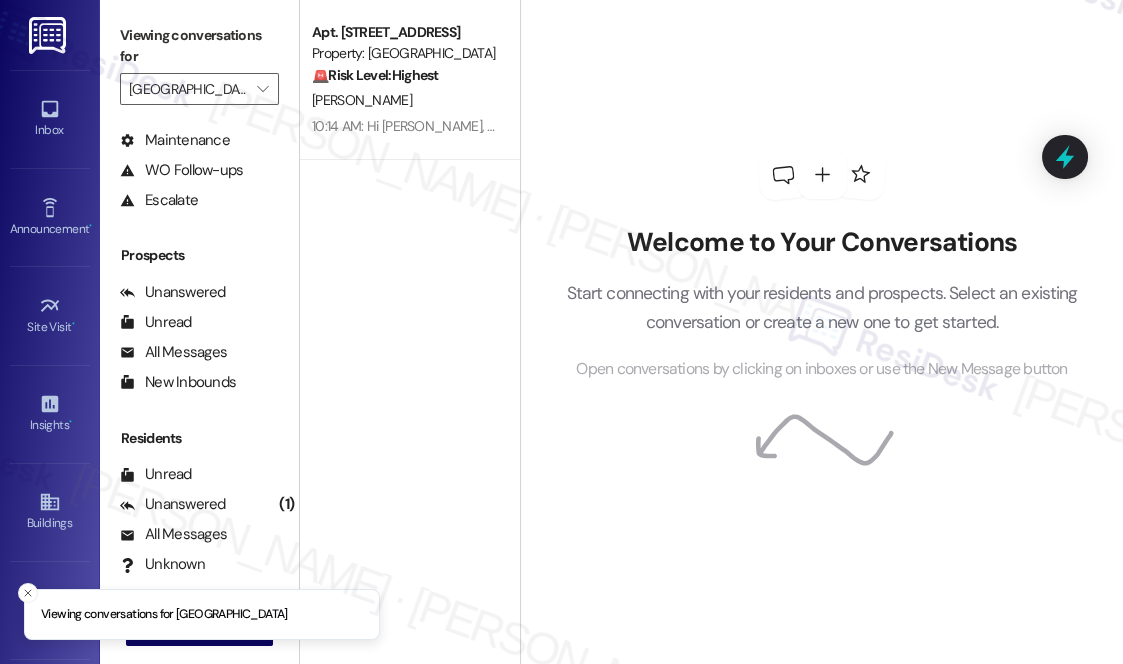 scroll, scrollTop: 238, scrollLeft: 0, axis: vertical 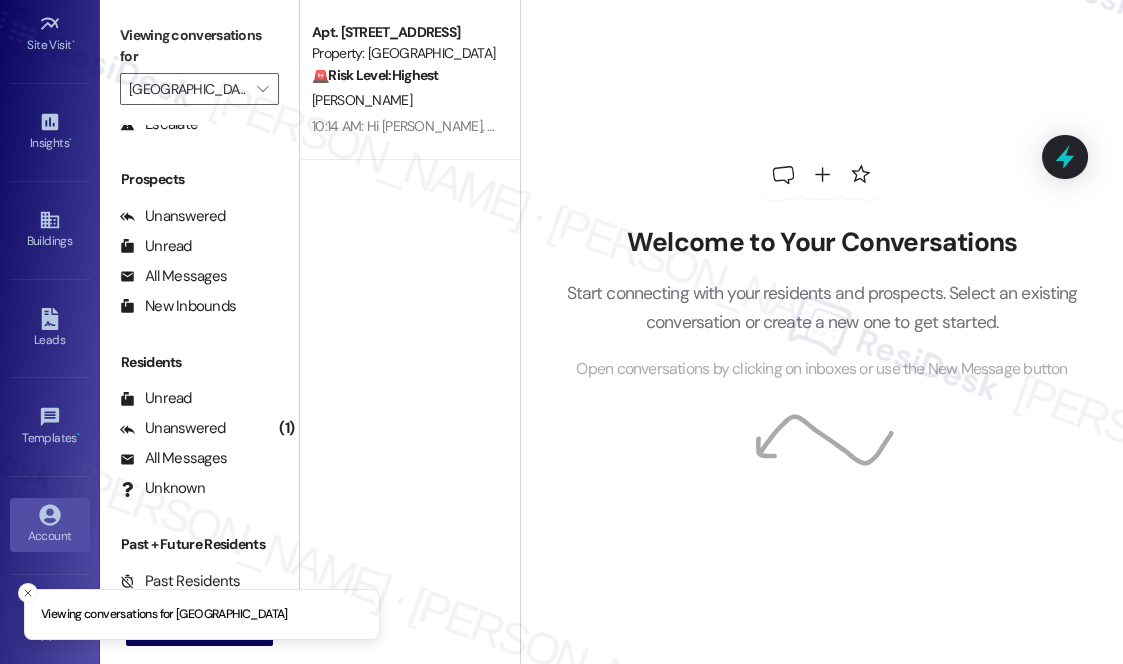 click 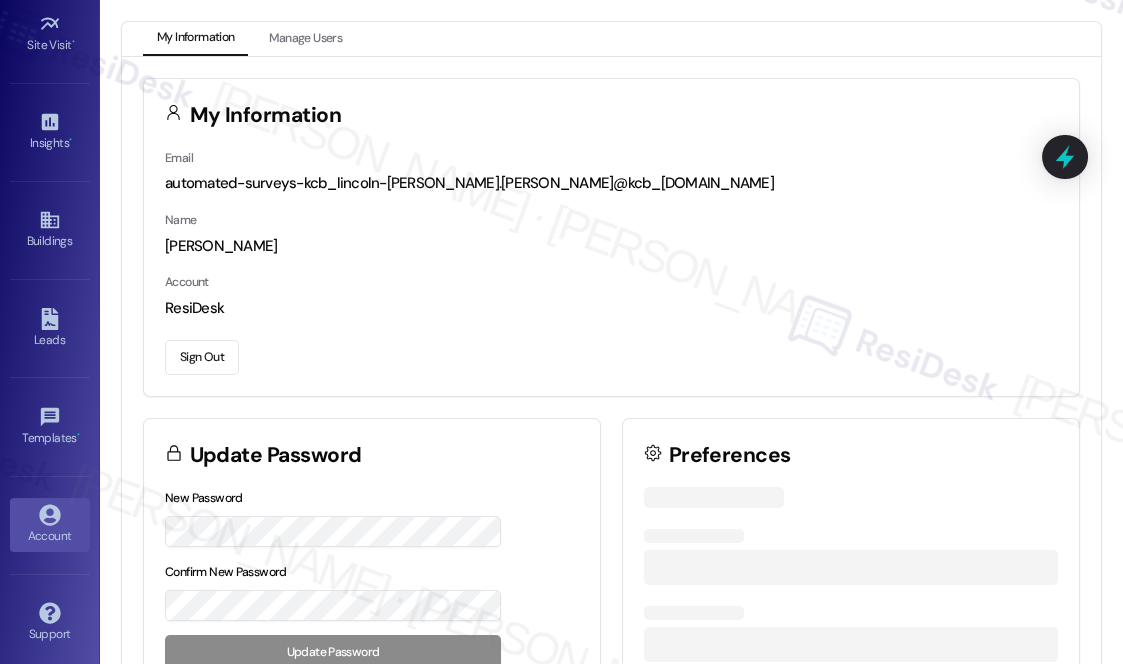 click on "Sign Out" at bounding box center (202, 357) 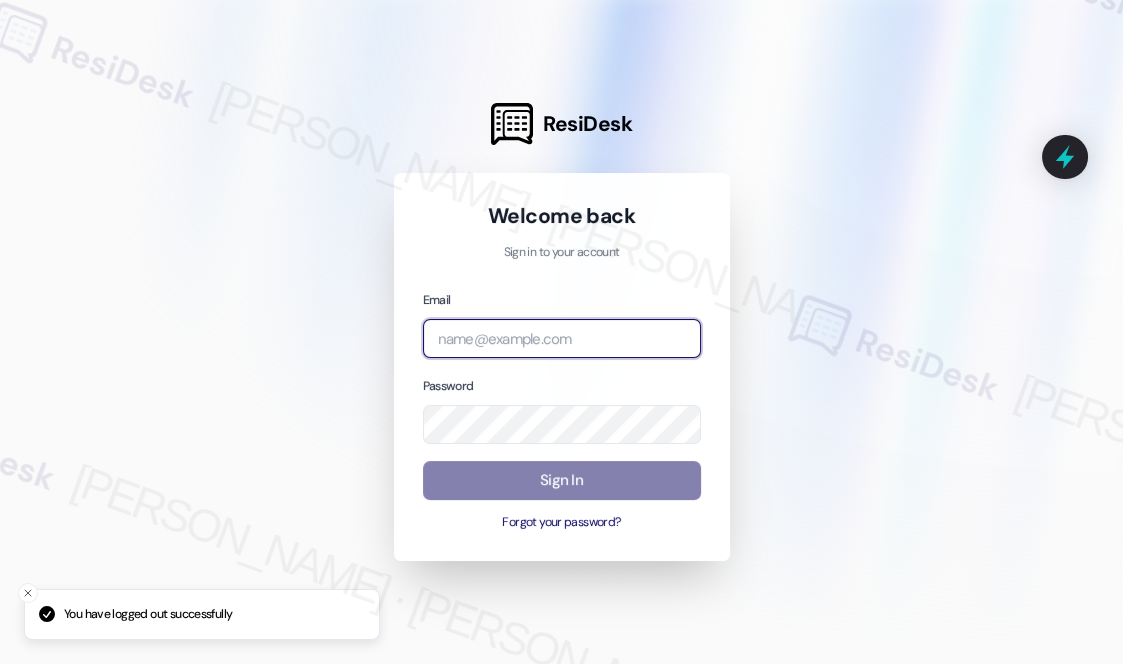 click at bounding box center [562, 338] 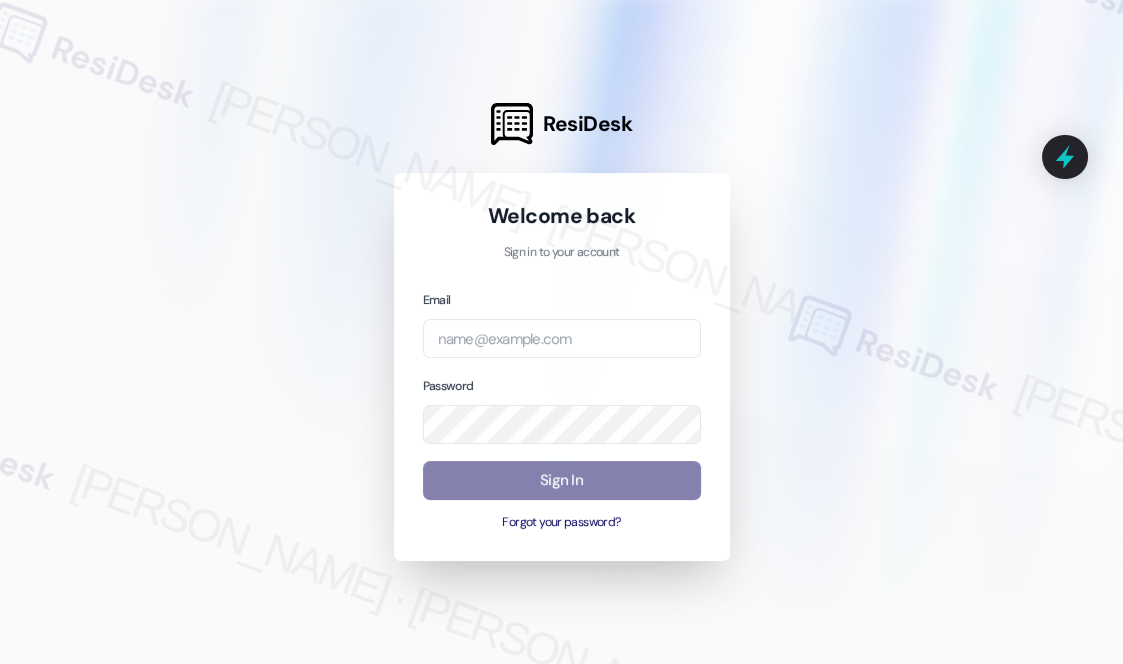 click at bounding box center [561, 332] 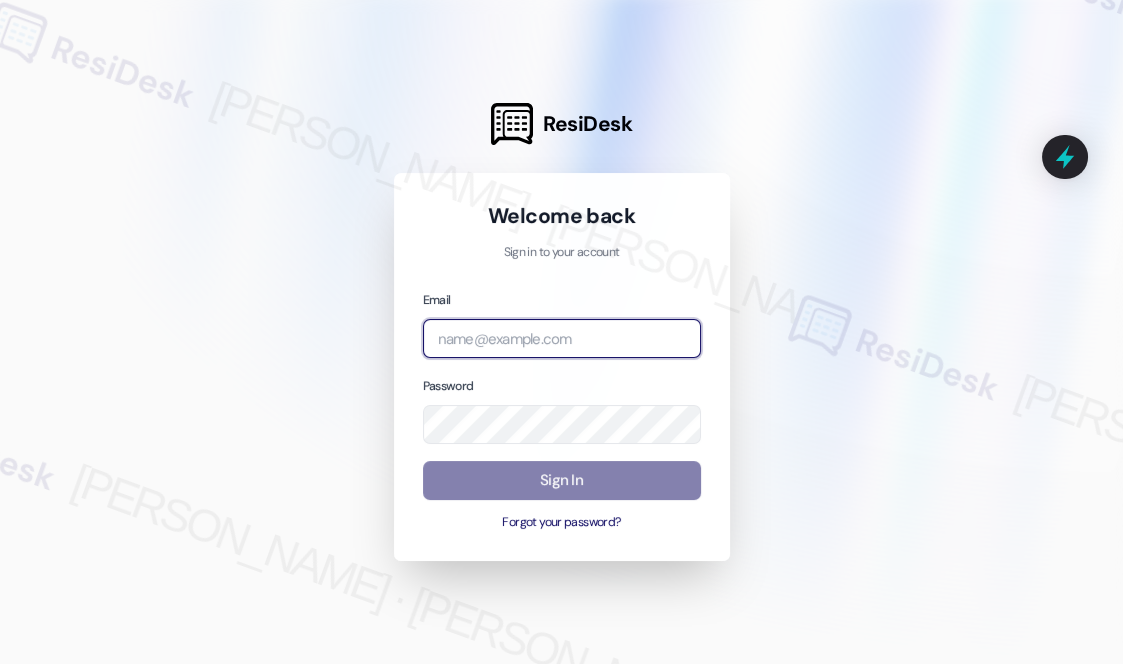 click at bounding box center [562, 338] 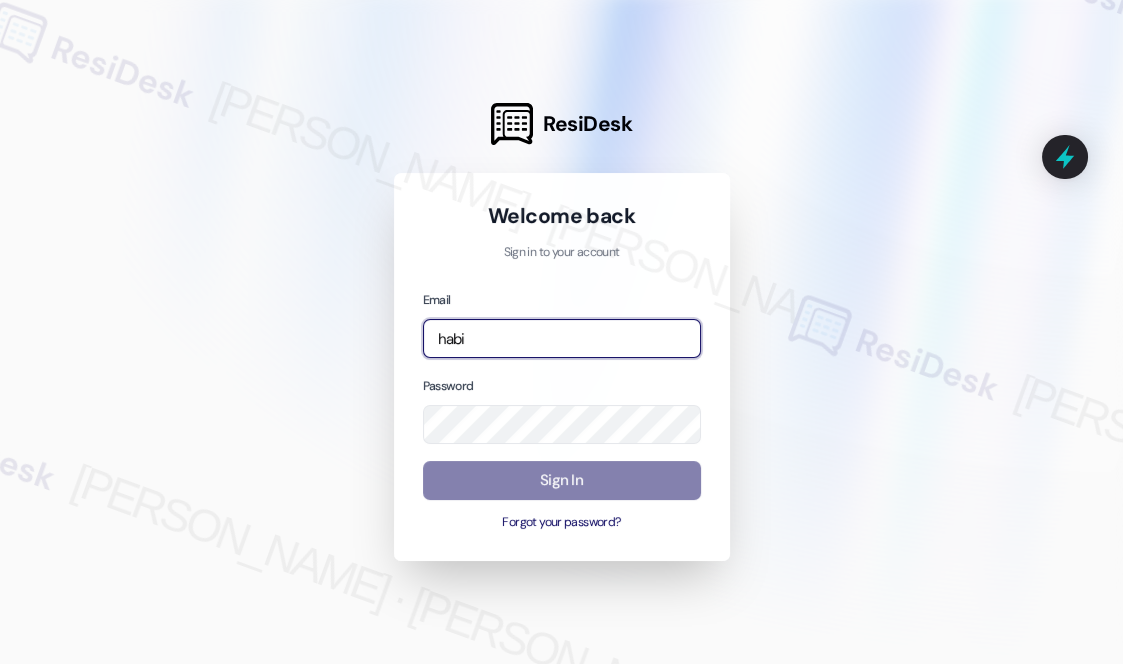 type on "[EMAIL_ADDRESS][PERSON_NAME][PERSON_NAME][DOMAIN_NAME]" 